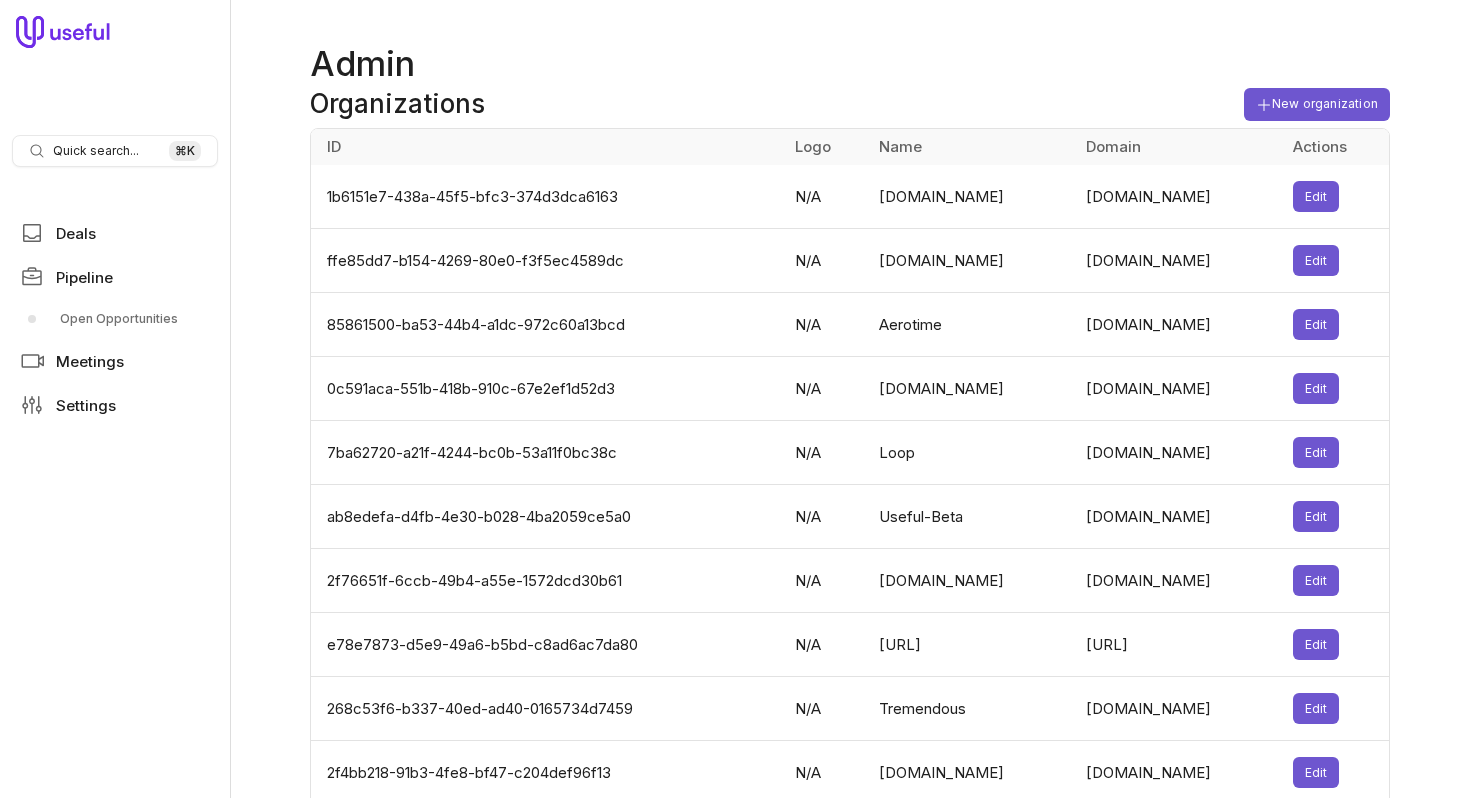 scroll, scrollTop: 0, scrollLeft: 0, axis: both 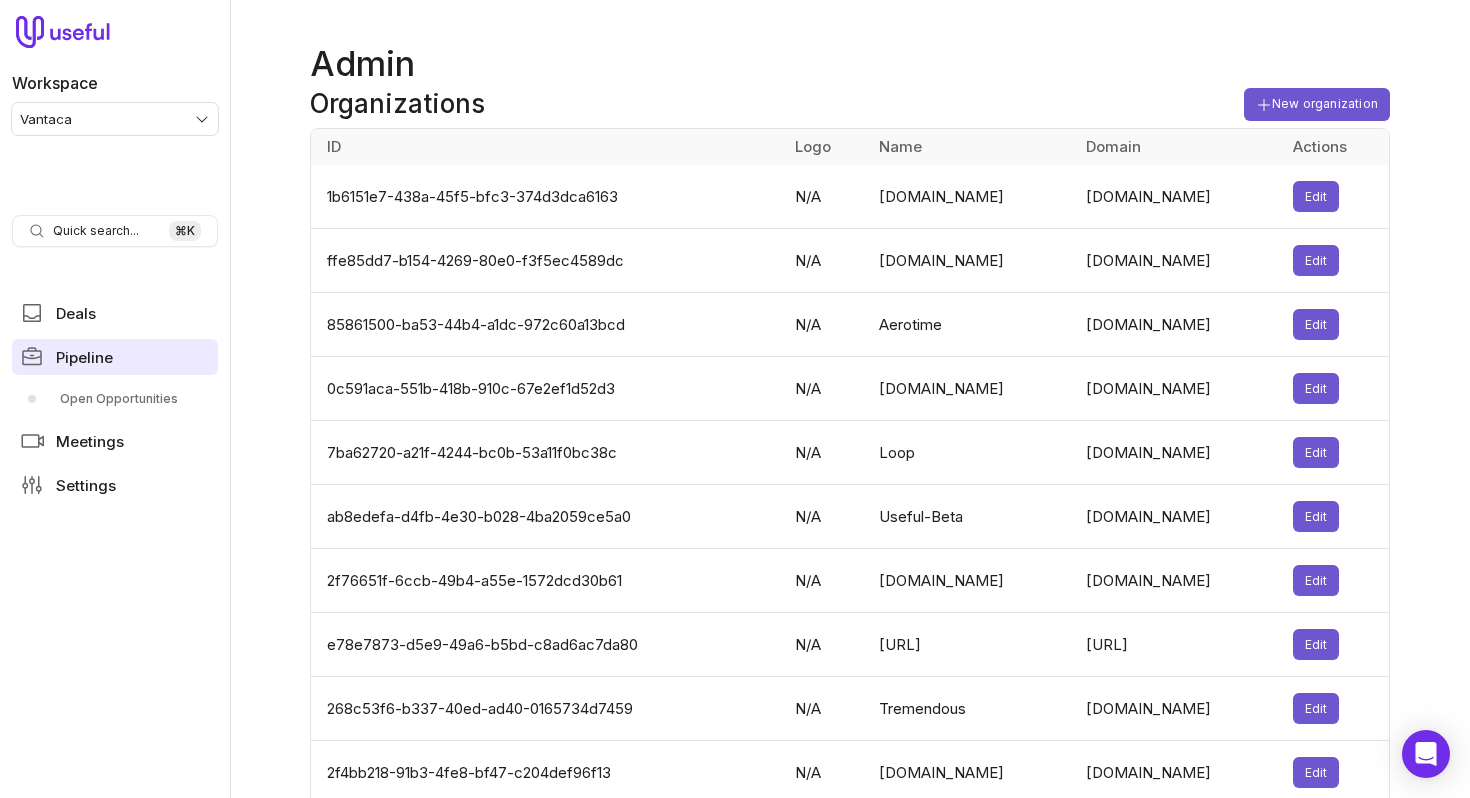 click on "Pipeline" at bounding box center [84, 357] 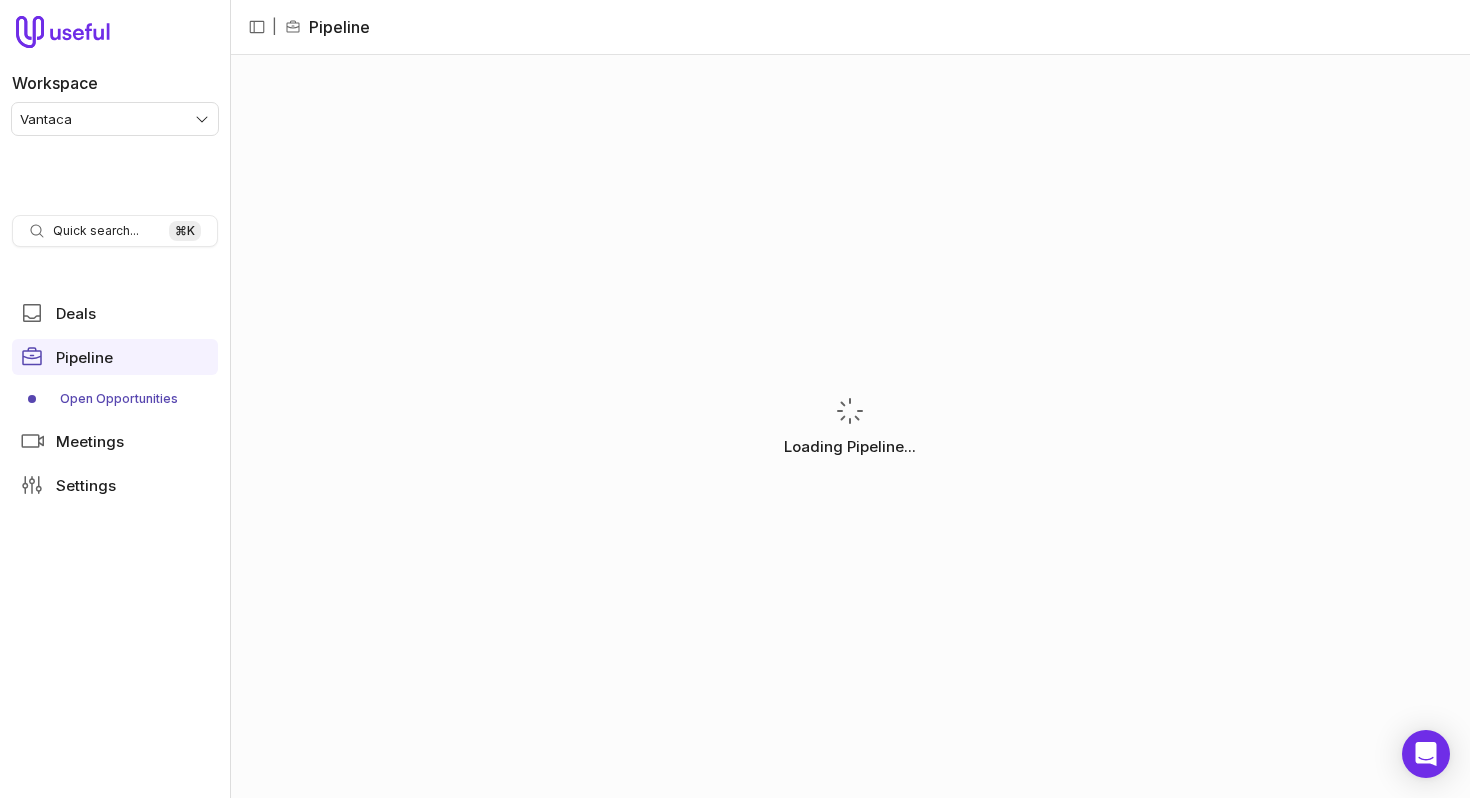 click on "Workspace Vantaca Quick search... ⌘ K Deals Pipeline Open Opportunities Meetings Settings | Pipeline Loading Pipeline... Pipeline" at bounding box center [735, 399] 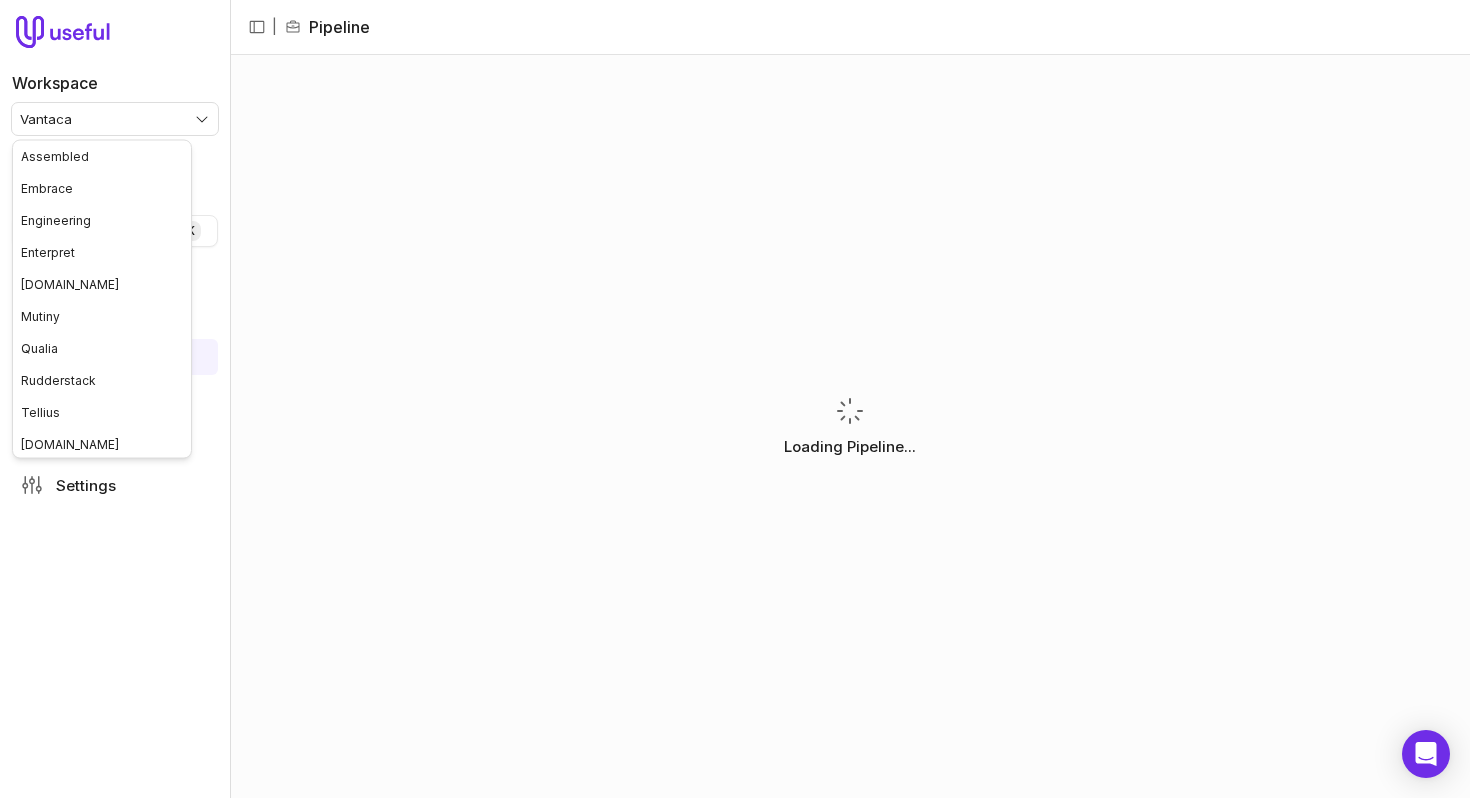 scroll, scrollTop: 35, scrollLeft: 0, axis: vertical 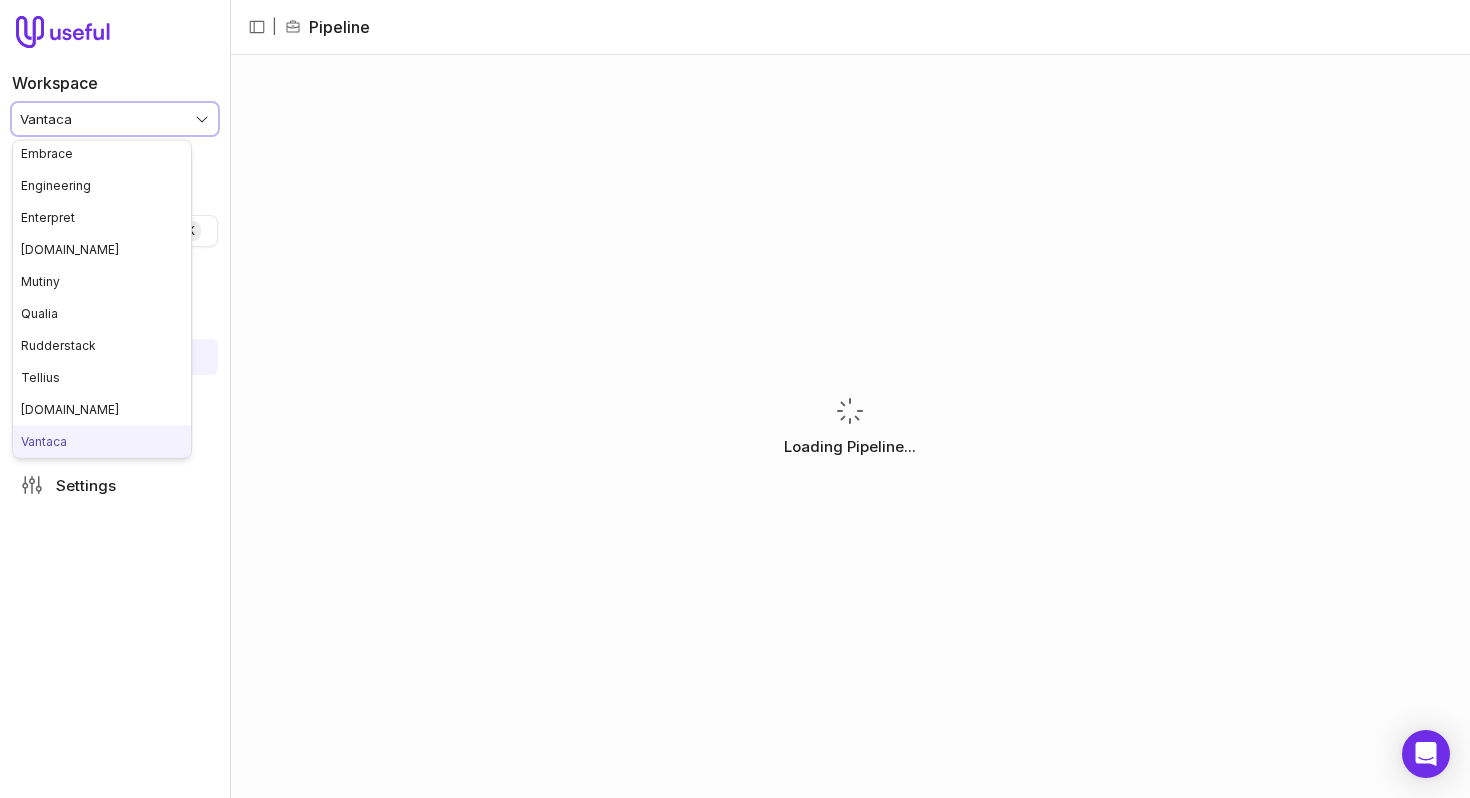 click on "Workspace Vantaca Quick search... ⌘ K Deals Pipeline Open Opportunities Meetings Settings | Pipeline Loading Pipeline... Pipeline
Assembled Embrace Engineering Enterpret hex.tech Mutiny Qualia Rudderstack Tellius tremendous.com Vantaca Vividly Zip" at bounding box center [735, 399] 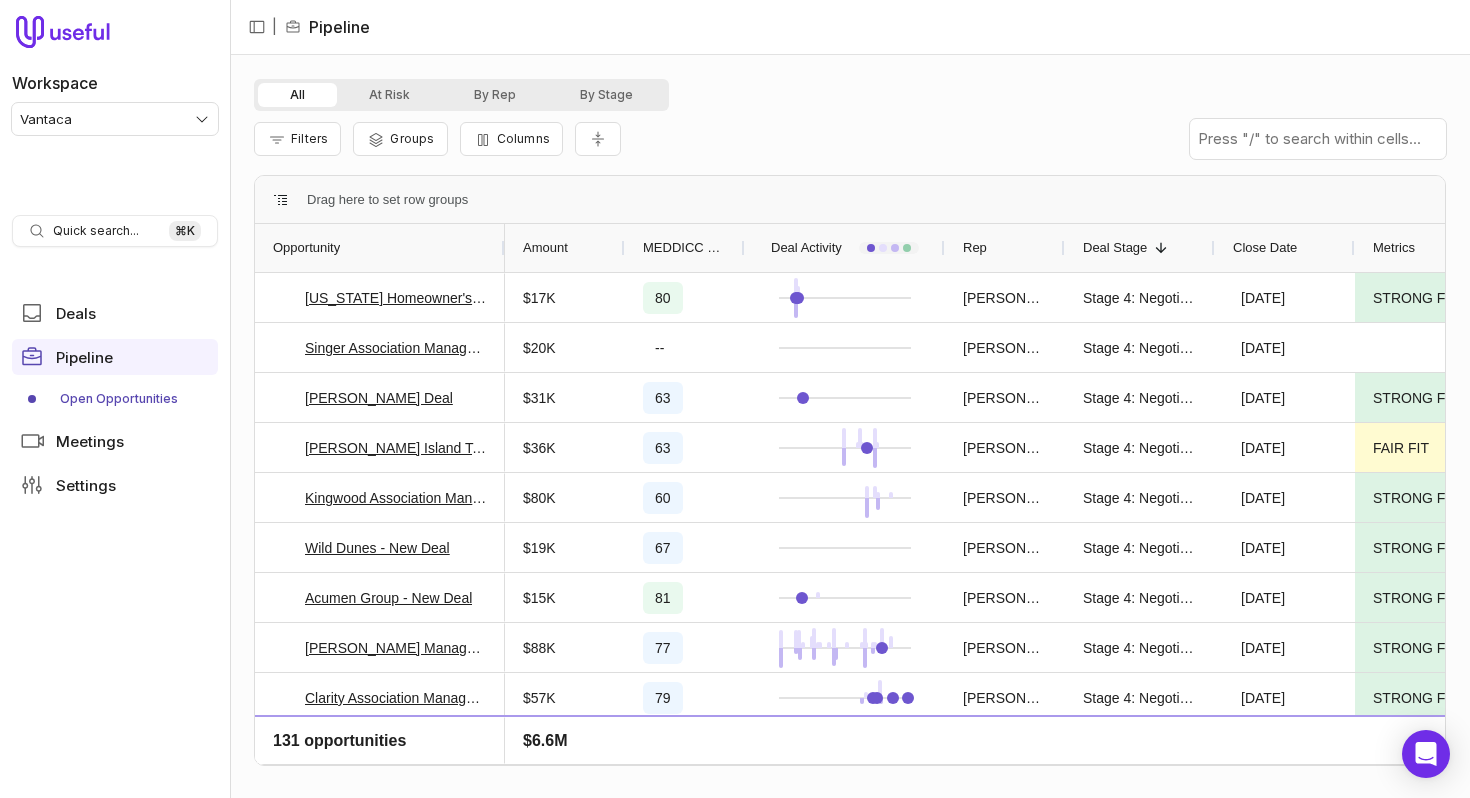 click on "MEDDICC Score" at bounding box center [685, 248] 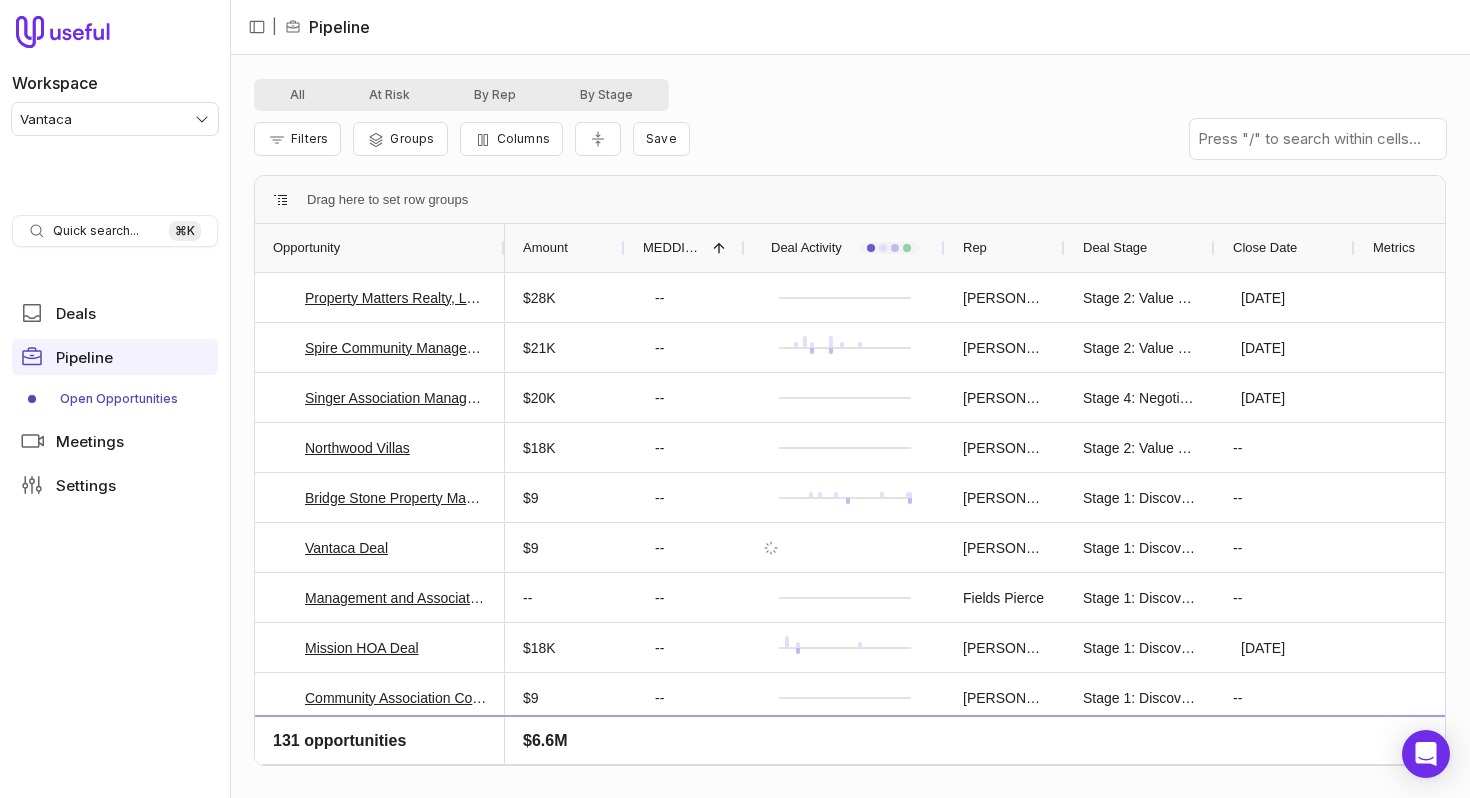 click on "MEDDICC Score" at bounding box center [674, 248] 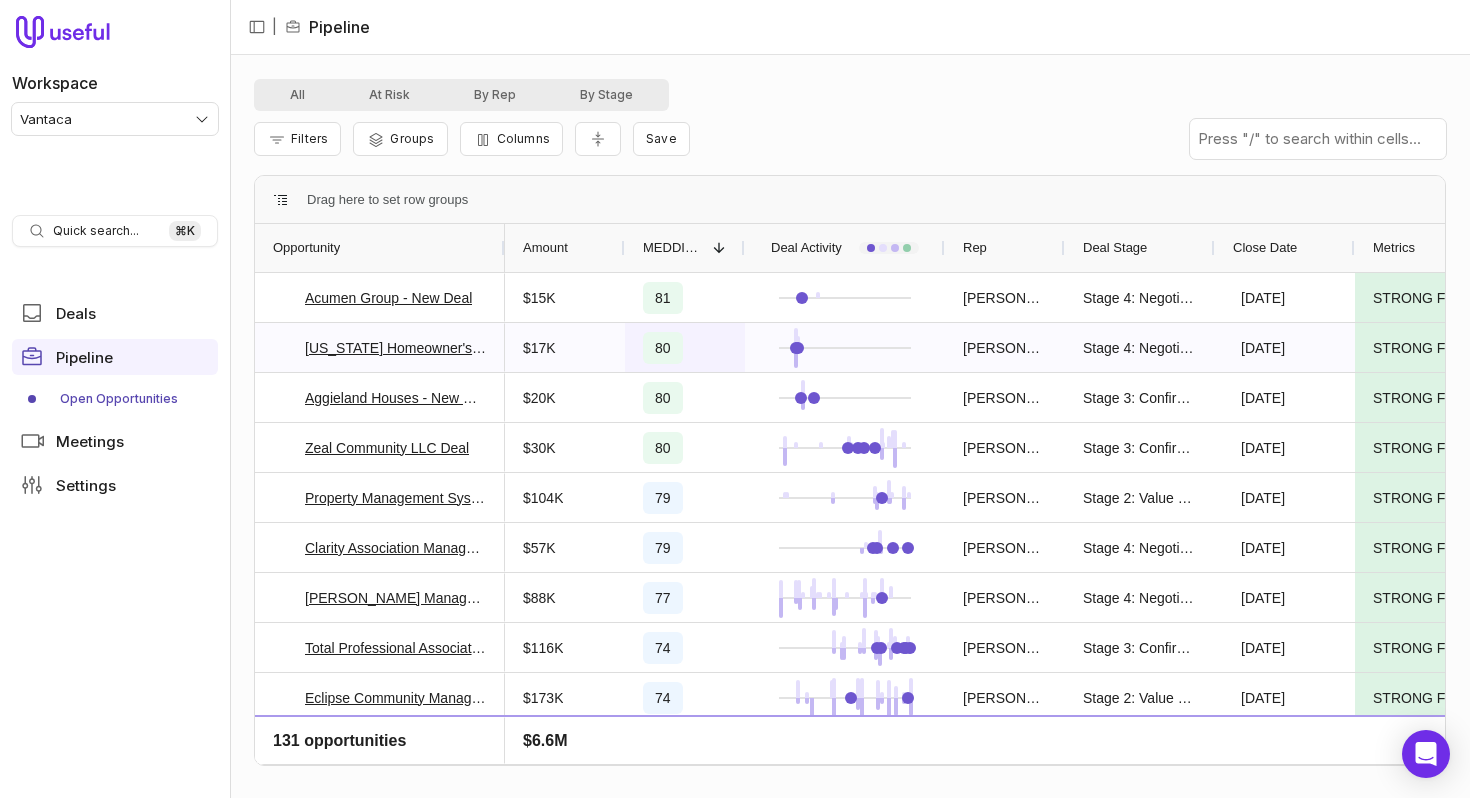 scroll, scrollTop: 241, scrollLeft: 0, axis: vertical 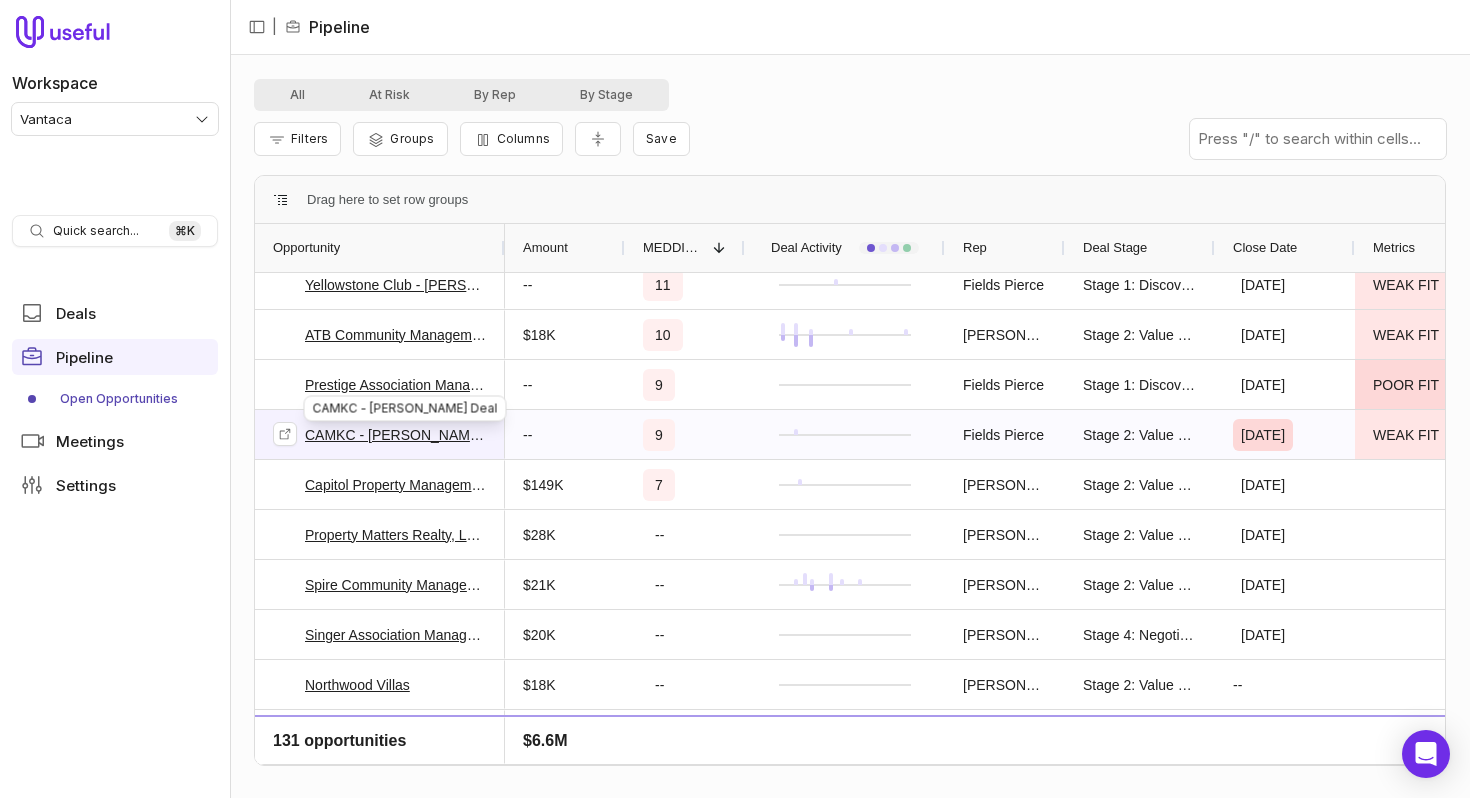 click on "CAMKC - HOAi Deal" at bounding box center (396, 435) 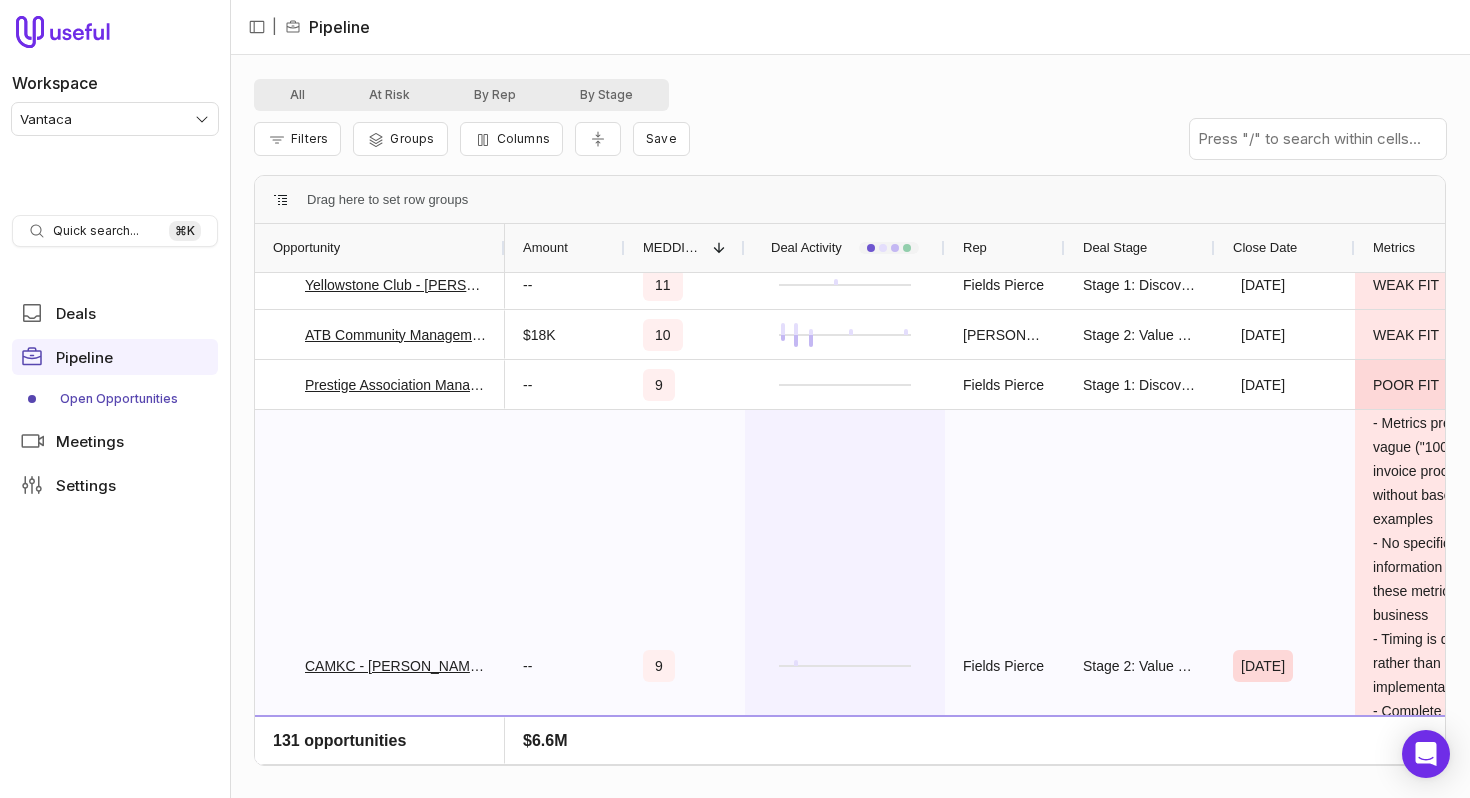scroll, scrollTop: 3719, scrollLeft: 0, axis: vertical 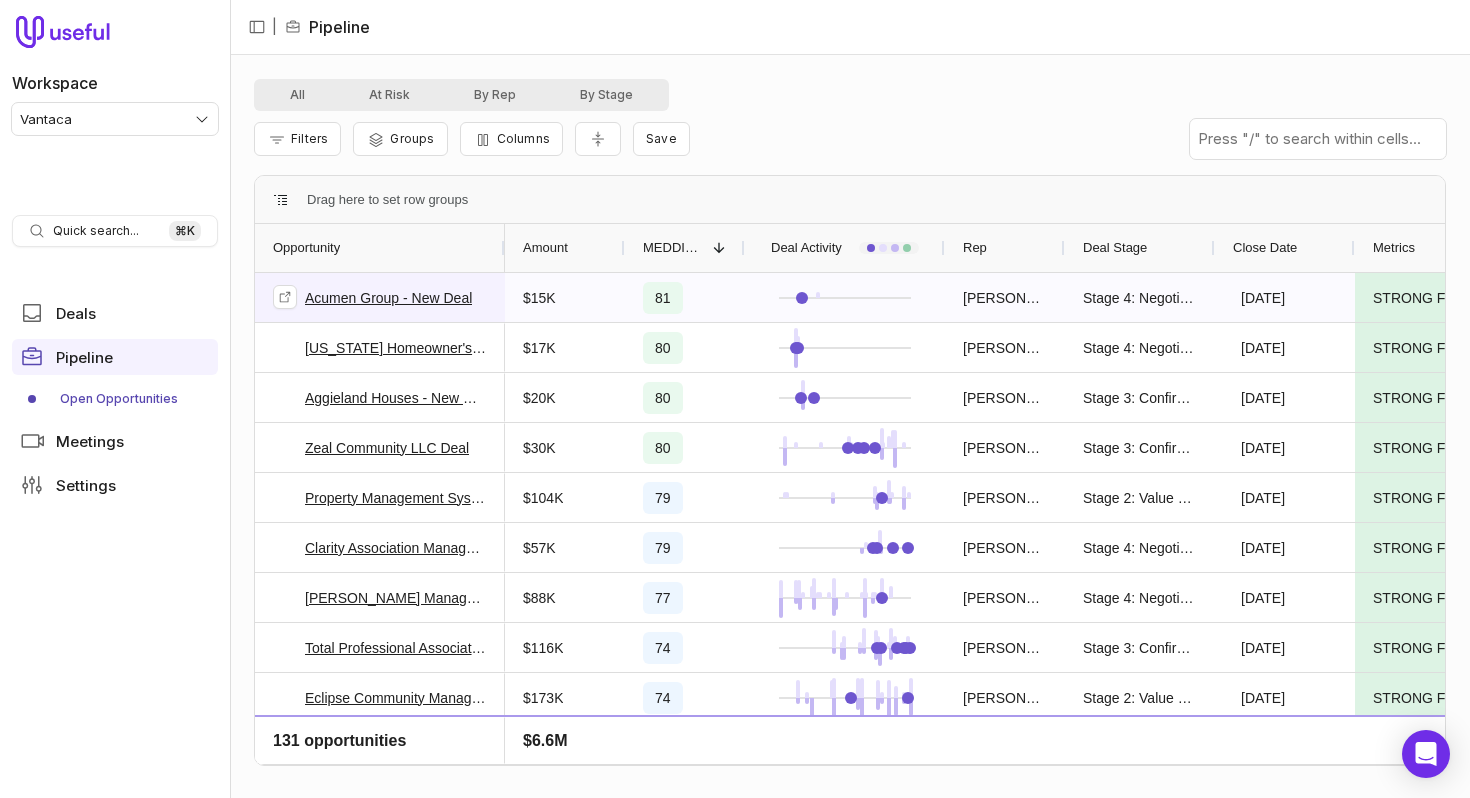 click on "Acumen Group - New Deal" at bounding box center [388, 298] 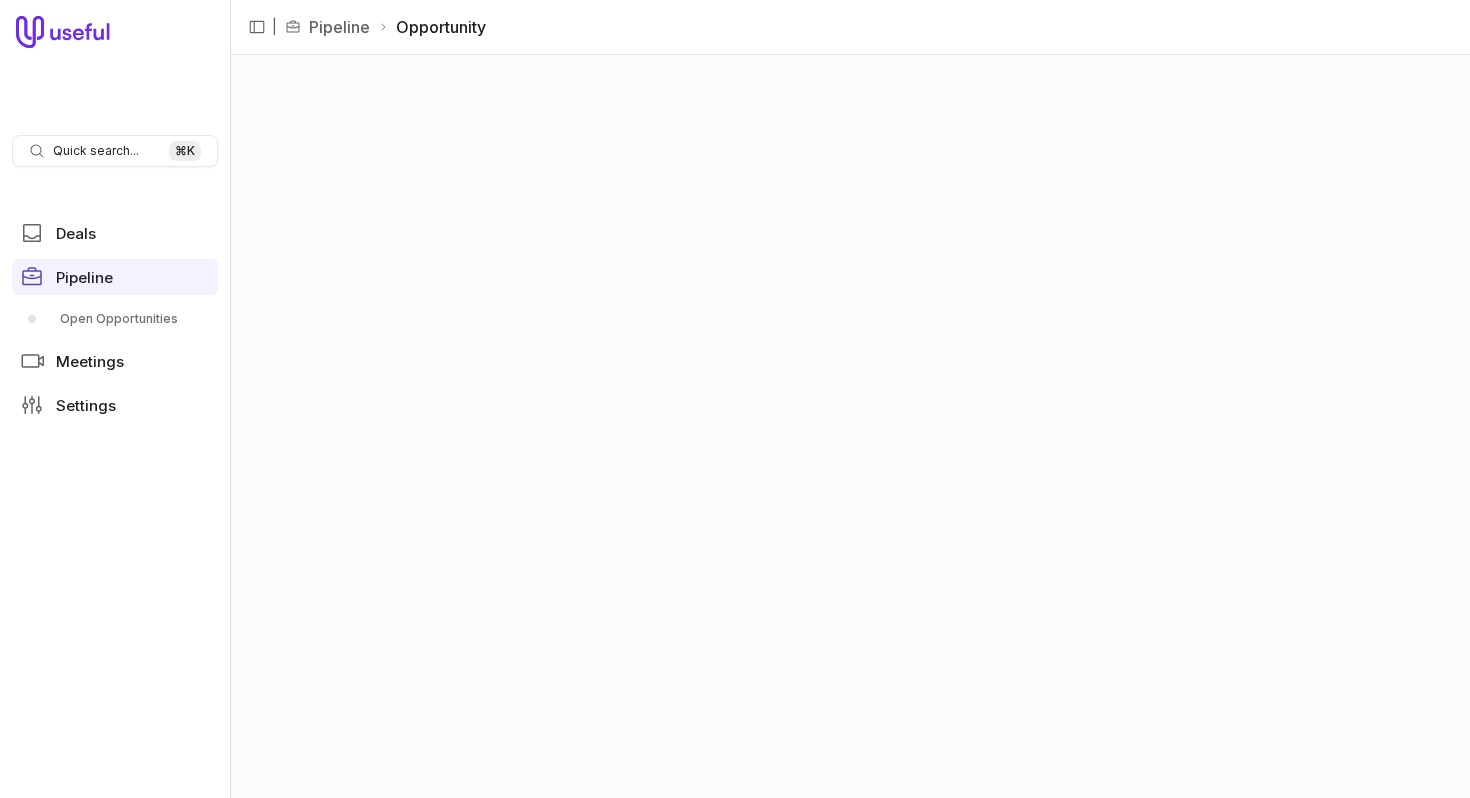 scroll, scrollTop: 0, scrollLeft: 0, axis: both 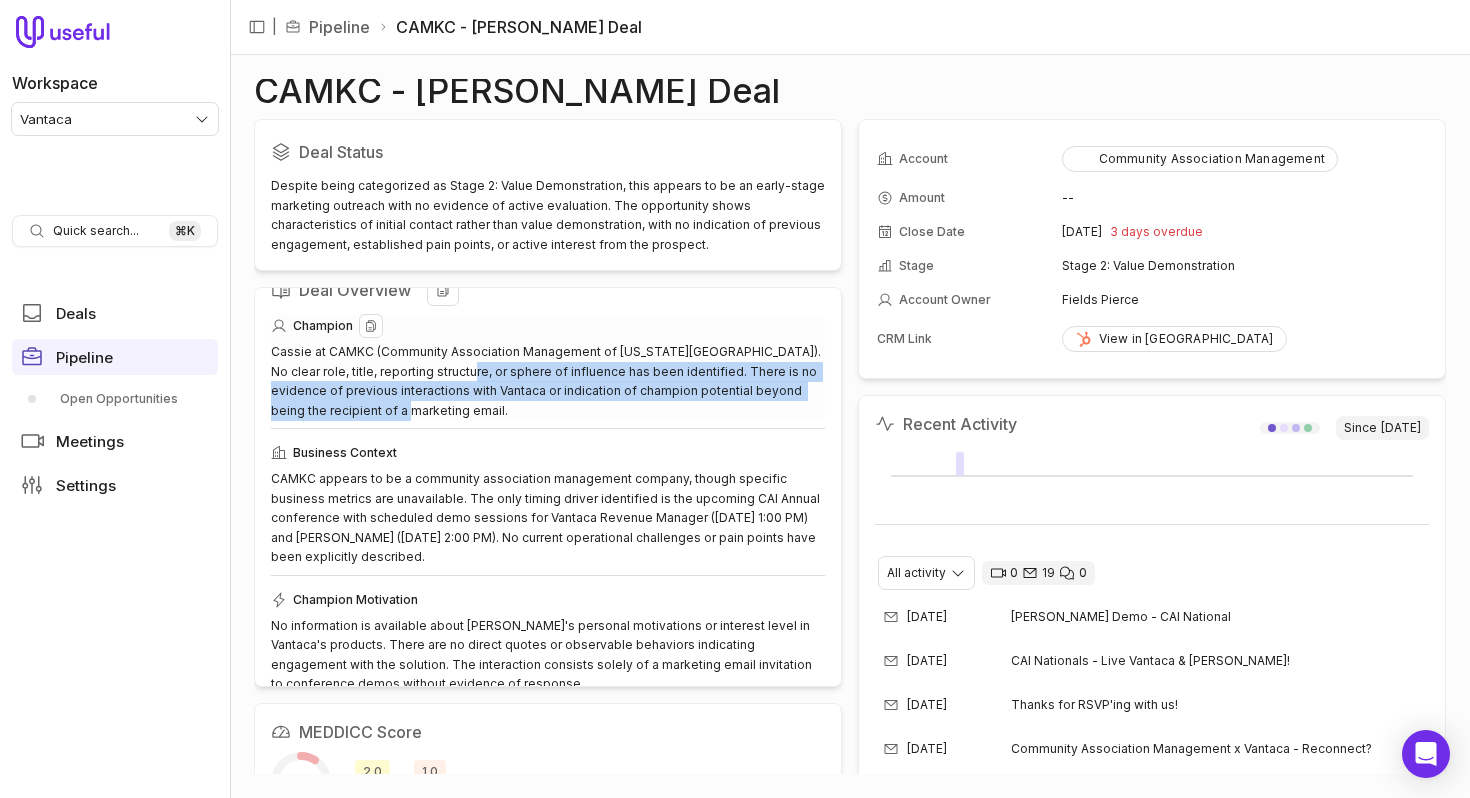 drag, startPoint x: 454, startPoint y: 370, endPoint x: 458, endPoint y: 413, distance: 43.185646 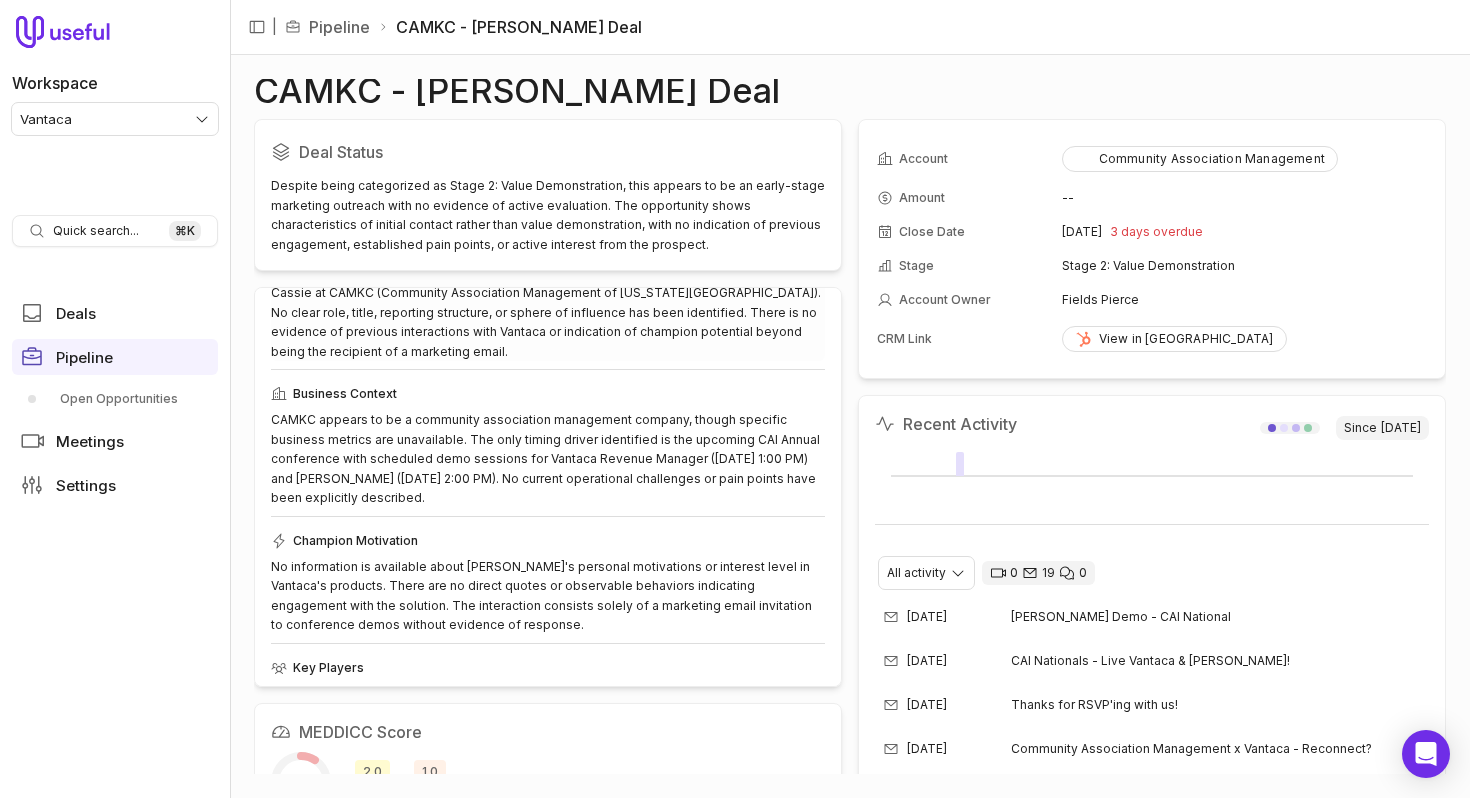 scroll, scrollTop: 90, scrollLeft: 0, axis: vertical 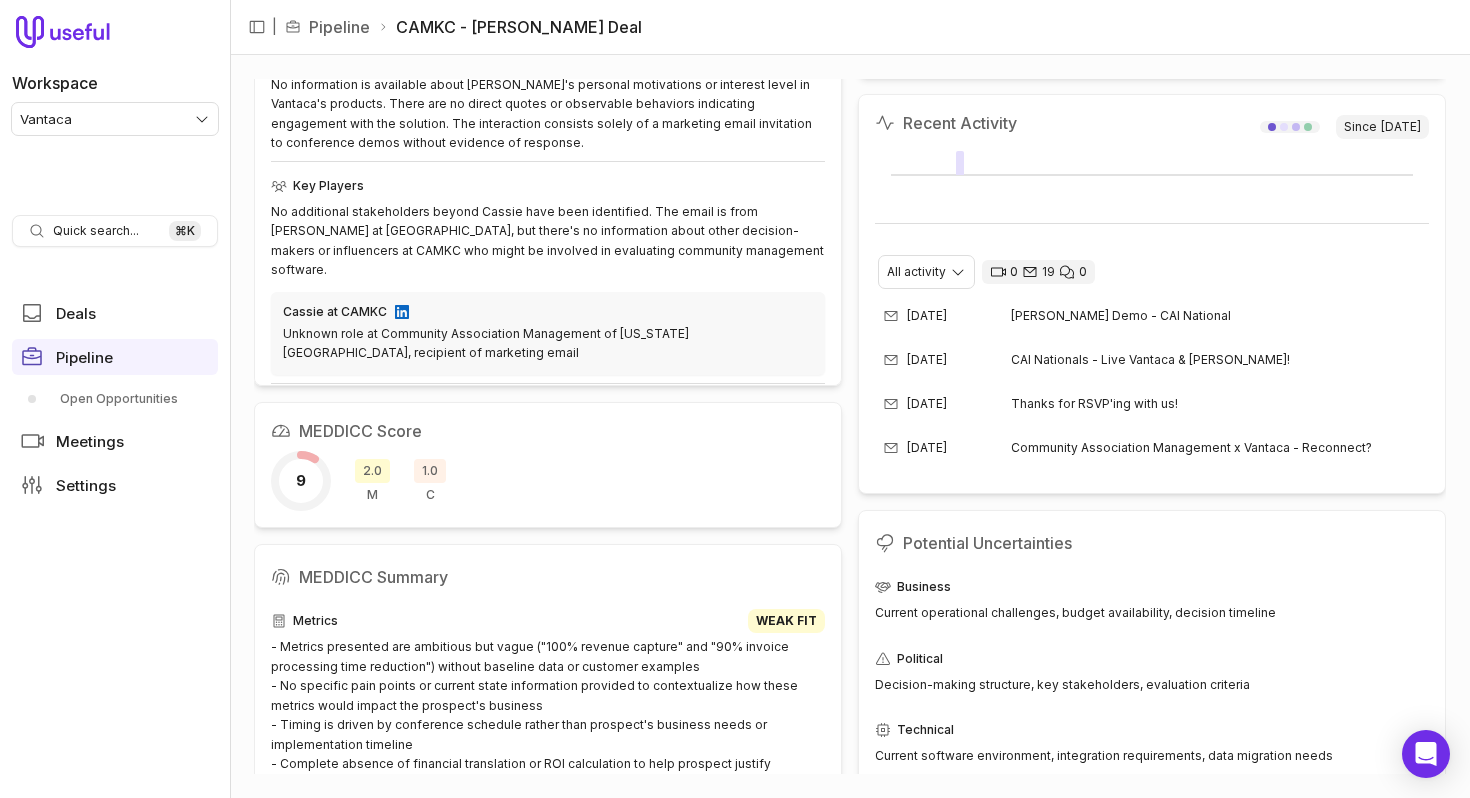 click on "Deal Status Despite being categorized as Stage 2: Value Demonstration, this appears to be an early-stage marketing outreach with no evidence of active evaluation. The opportunity shows characteristics of initial contact rather than value demonstration, with no indication of previous engagement, established pain points, or active interest from the prospect. Deal Overview Champion Cassie at CAMKC (Community Association Management of Kansas City). No clear role, title, reporting structure, or sphere of influence has been identified. There is no evidence of previous interactions with Vantaca or indication of champion potential beyond being the recipient of a marketing email. Business Context Champion Motivation Key Players No additional stakeholders beyond Cassie have been identified. The email is from Ricky Boyer at Vantaca, but there's no information about other decision-makers or influencers at CAMKC who might be involved in evaluating community management software. Cassie at CAMKC Next Steps Focus 9 2.0 M 1.0" at bounding box center (548, 457) 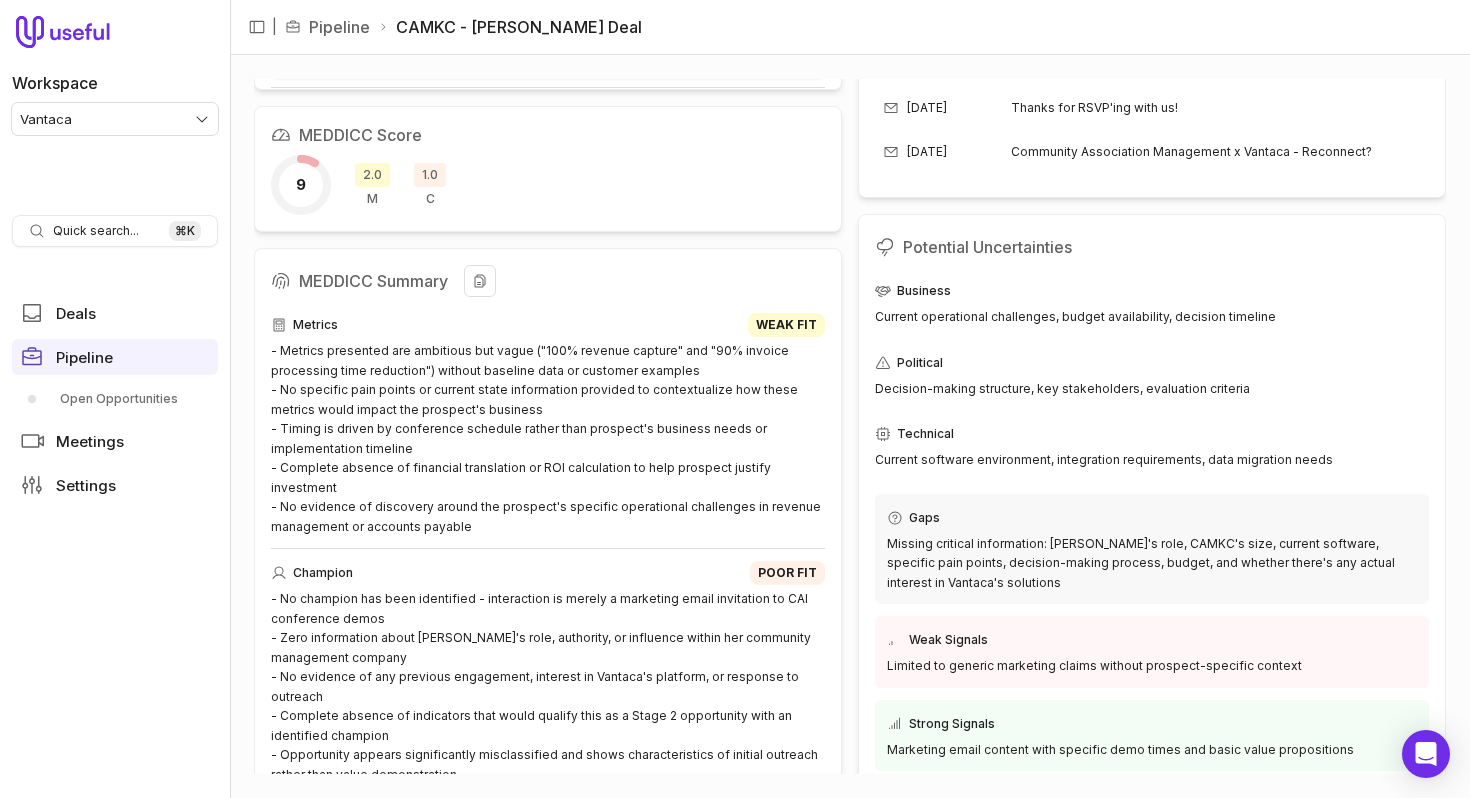 scroll, scrollTop: 613, scrollLeft: 0, axis: vertical 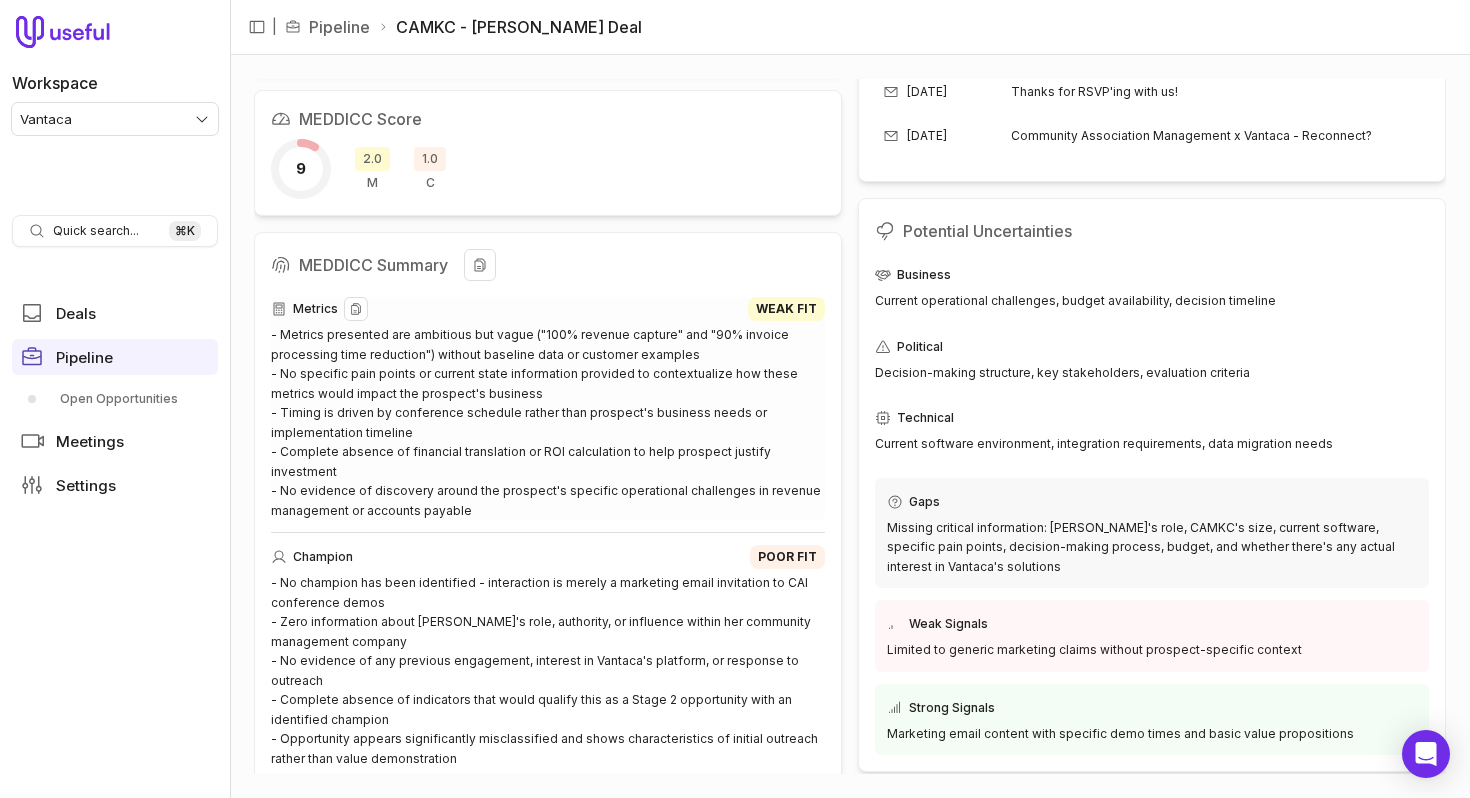 click on "- Metrics presented are ambitious but vague ("100% revenue capture" and "90% invoice processing time reduction") without baseline data or customer examples
- No specific pain points or current state information provided to contextualize how these metrics would impact the prospect's business
- Timing is driven by conference schedule rather than prospect's business needs or implementation timeline
- Complete absence of financial translation or ROI calculation to help prospect justify investment
- No evidence of discovery around the prospect's specific operational challenges in revenue management or accounts payable" at bounding box center [548, 422] 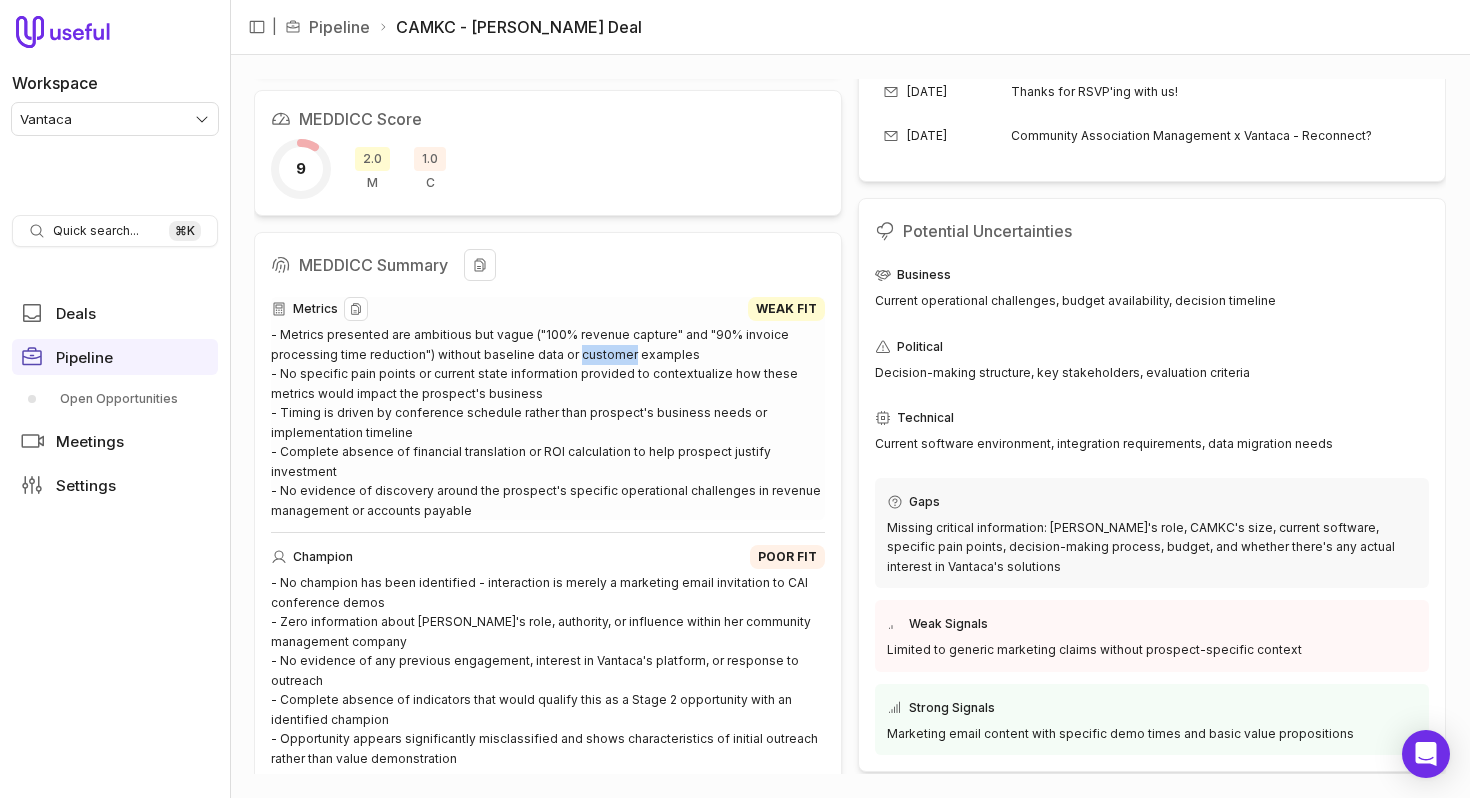 click on "- Metrics presented are ambitious but vague ("100% revenue capture" and "90% invoice processing time reduction") without baseline data or customer examples
- No specific pain points or current state information provided to contextualize how these metrics would impact the prospect's business
- Timing is driven by conference schedule rather than prospect's business needs or implementation timeline
- Complete absence of financial translation or ROI calculation to help prospect justify investment
- No evidence of discovery around the prospect's specific operational challenges in revenue management or accounts payable" at bounding box center [548, 422] 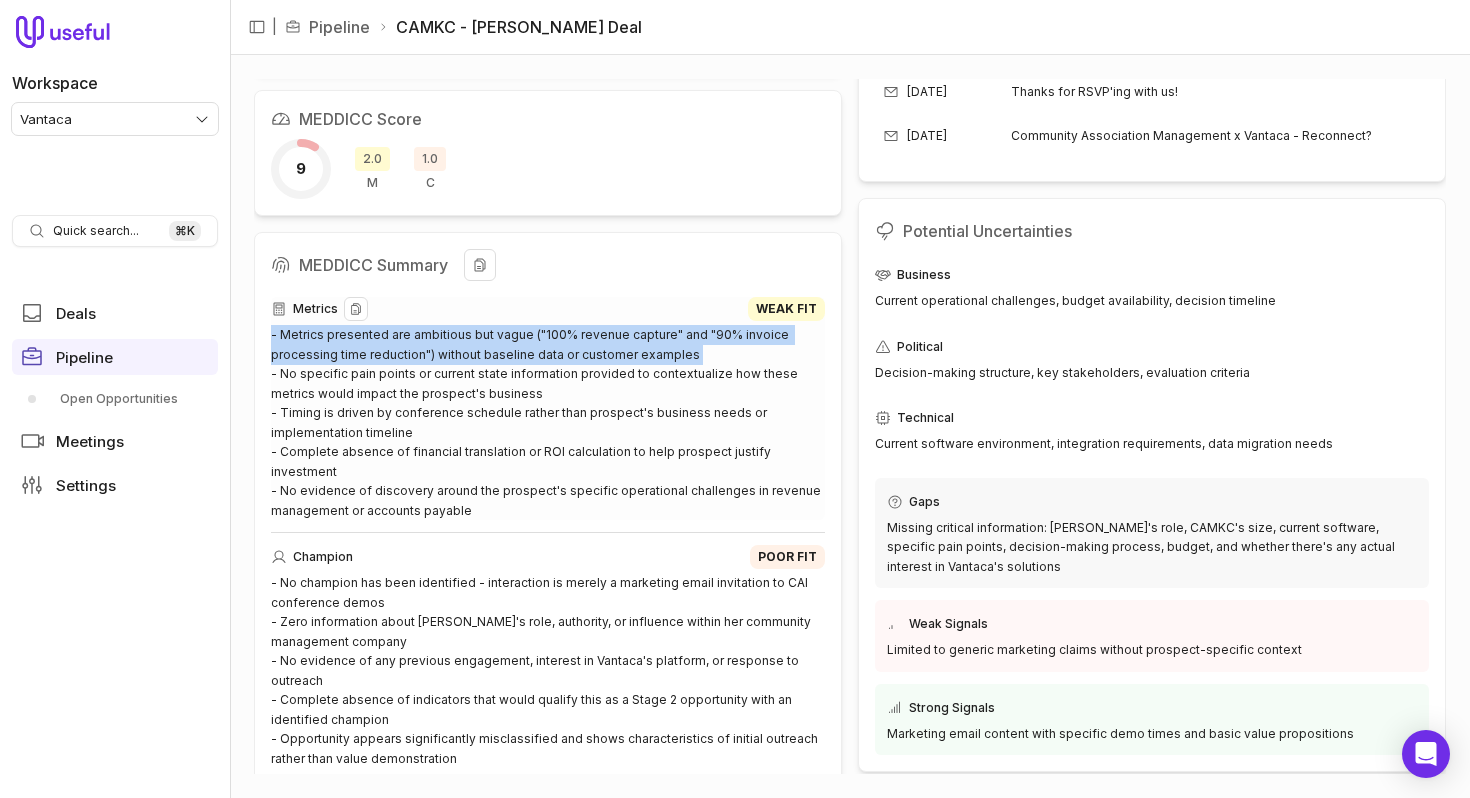 click on "- Metrics presented are ambitious but vague ("100% revenue capture" and "90% invoice processing time reduction") without baseline data or customer examples
- No specific pain points or current state information provided to contextualize how these metrics would impact the prospect's business
- Timing is driven by conference schedule rather than prospect's business needs or implementation timeline
- Complete absence of financial translation or ROI calculation to help prospect justify investment
- No evidence of discovery around the prospect's specific operational challenges in revenue management or accounts payable" at bounding box center (548, 422) 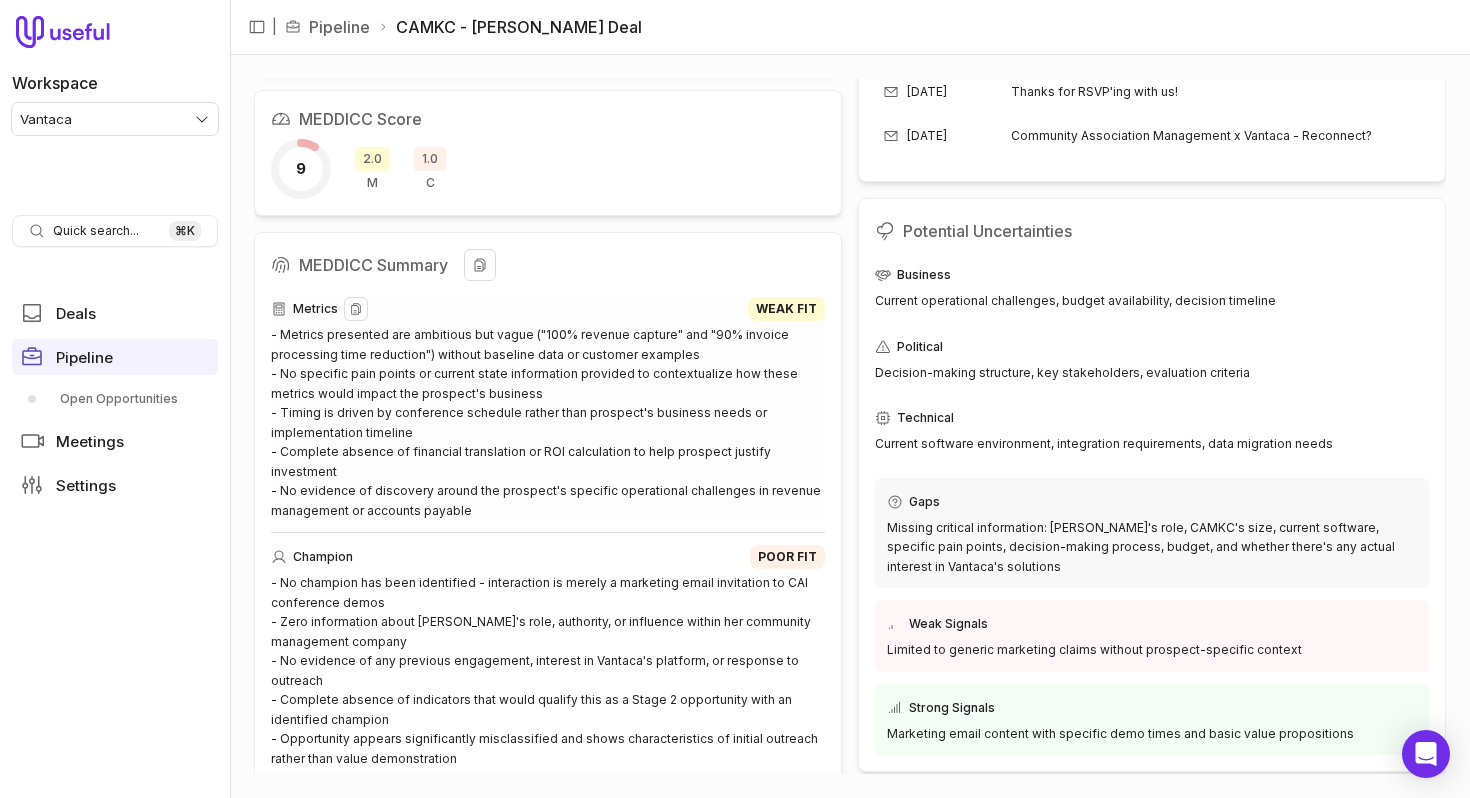 scroll, scrollTop: 619, scrollLeft: 0, axis: vertical 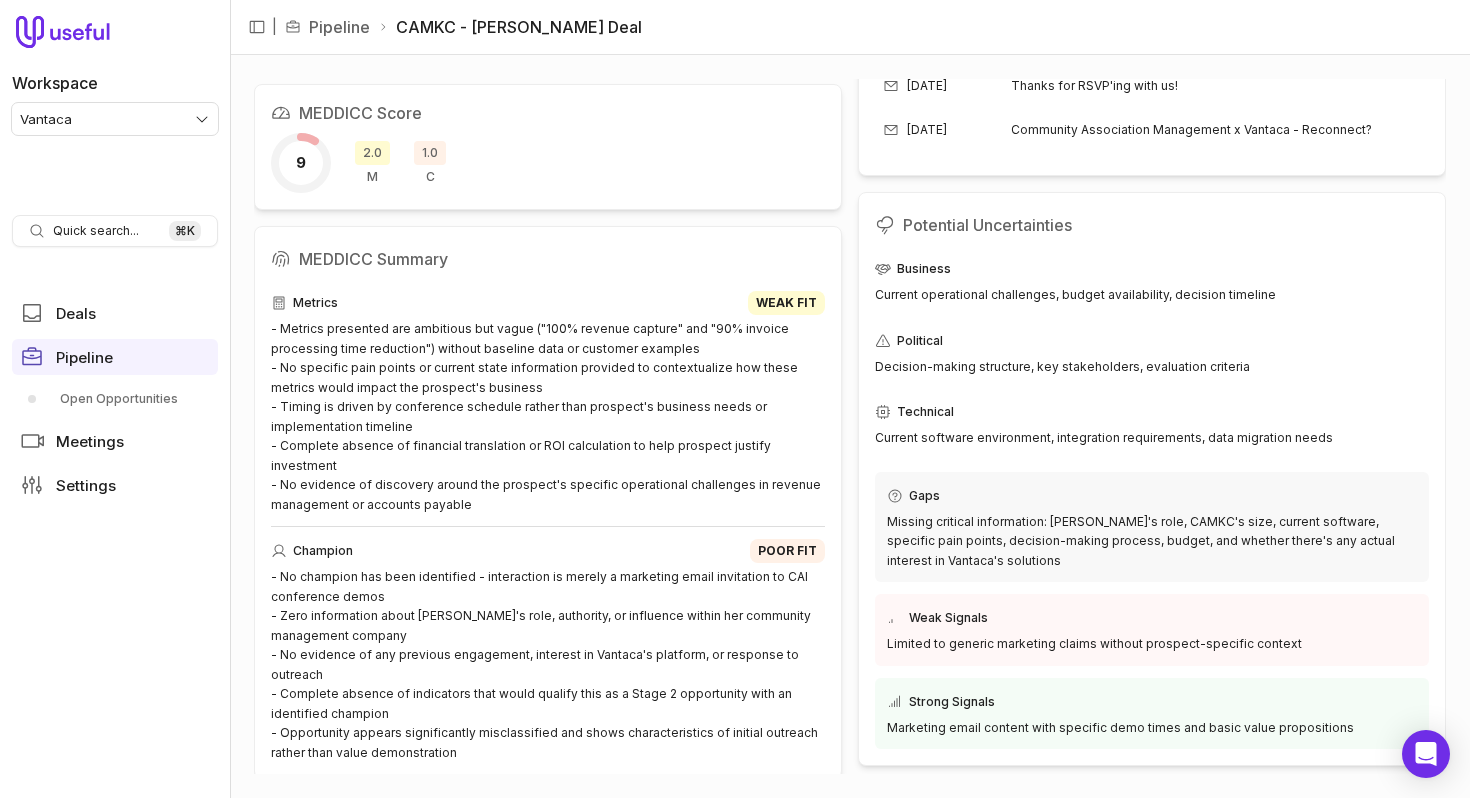 click on "Deal Status Despite being categorized as Stage 2: Value Demonstration, this appears to be an early-stage marketing outreach with no evidence of active evaluation. The opportunity shows characteristics of initial contact rather than value demonstration, with no indication of previous engagement, established pain points, or active interest from the prospect. Deal Overview Champion Cassie at CAMKC (Community Association Management of Kansas City). No clear role, title, reporting structure, or sphere of influence has been identified. There is no evidence of previous interactions with Vantaca or indication of champion potential beyond being the recipient of a marketing email. Business Context Champion Motivation Key Players No additional stakeholders beyond Cassie have been identified. The email is from Ricky Boyer at Vantaca, but there's no information about other decision-makers or influencers at CAMKC who might be involved in evaluating community management software. Cassie at CAMKC Next Steps Focus 9 2.0 M 1.0" at bounding box center (850, 139) 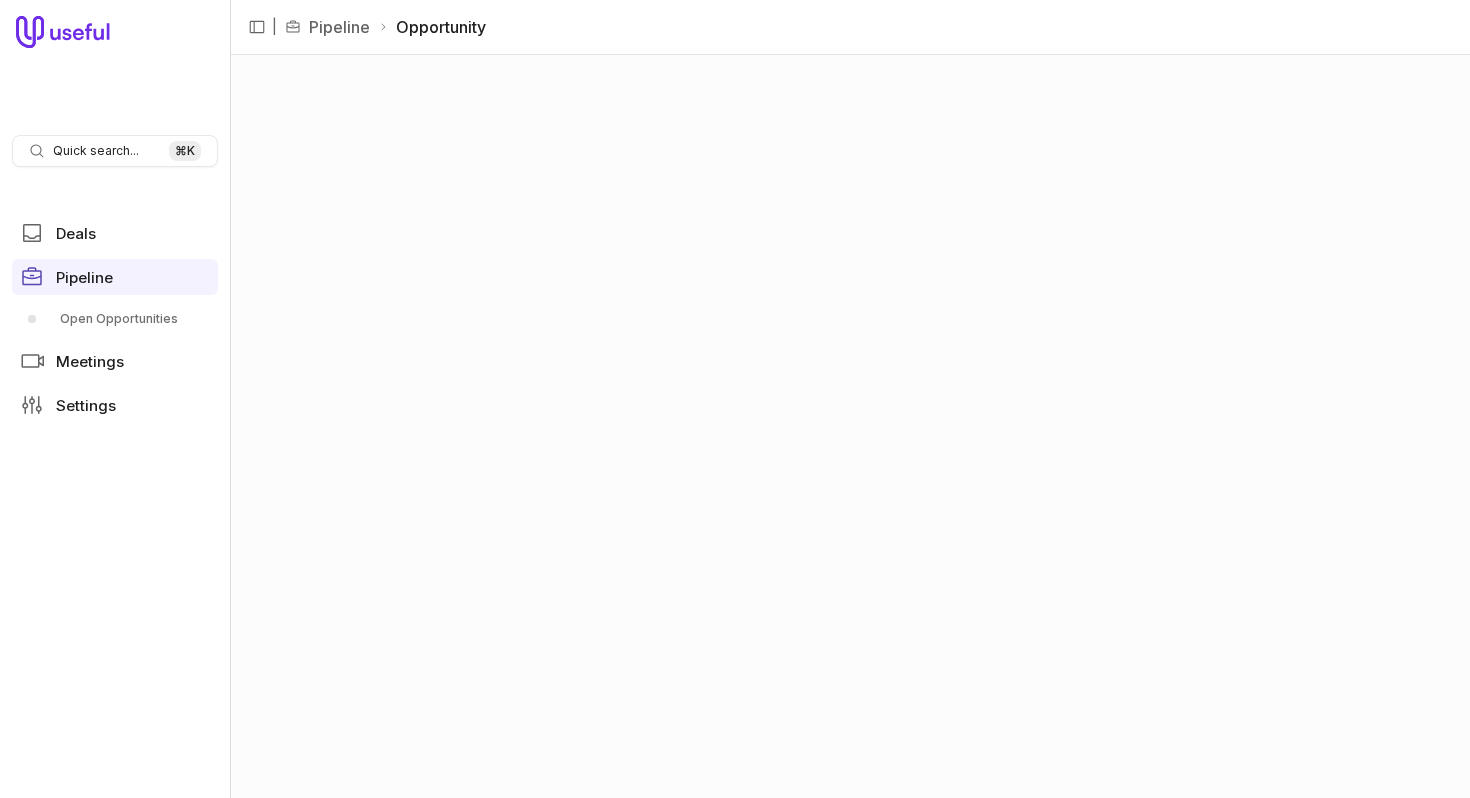 scroll, scrollTop: 0, scrollLeft: 0, axis: both 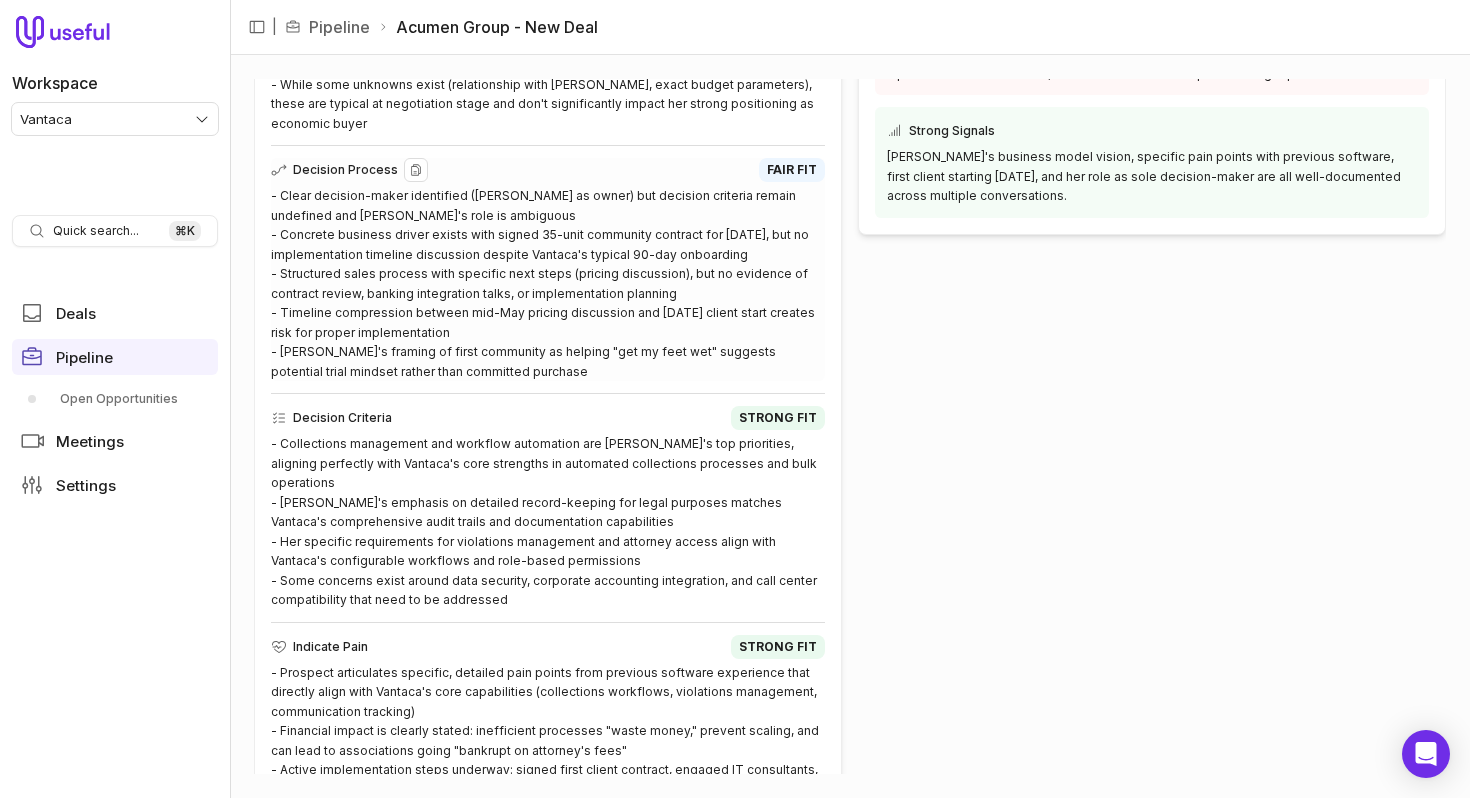 click on "- Clear decision-maker identified (Michelle as owner) but decision criteria remain undefined and Jill's role is ambiguous
- Concrete business driver exists with signed 35-unit community contract for June 1st, but no implementation timeline discussion despite Vantaca's typical 90-day onboarding
- Structured sales process with specific next steps (pricing discussion), but no evidence of contract review, banking integration talks, or implementation planning
- Timeline compression between mid-May pricing discussion and June 1st client start creates risk for proper implementation
- Michelle's framing of first community as helping "get my feet wet" suggests potential trial mindset rather than committed purchase" at bounding box center (548, 283) 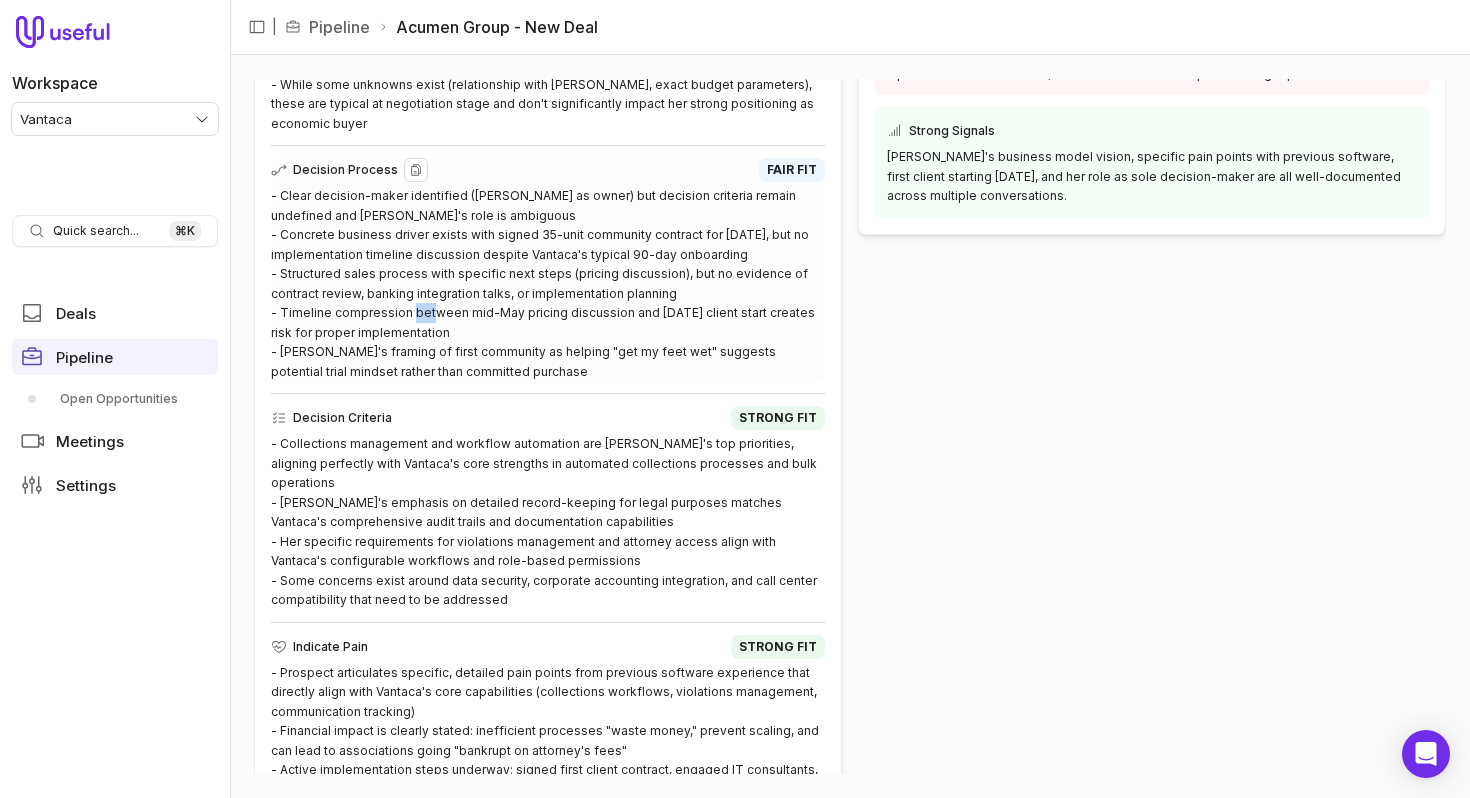 click on "- Clear decision-maker identified (Michelle as owner) but decision criteria remain undefined and Jill's role is ambiguous
- Concrete business driver exists with signed 35-unit community contract for June 1st, but no implementation timeline discussion despite Vantaca's typical 90-day onboarding
- Structured sales process with specific next steps (pricing discussion), but no evidence of contract review, banking integration talks, or implementation planning
- Timeline compression between mid-May pricing discussion and June 1st client start creates risk for proper implementation
- Michelle's framing of first community as helping "get my feet wet" suggests potential trial mindset rather than committed purchase" at bounding box center [548, 283] 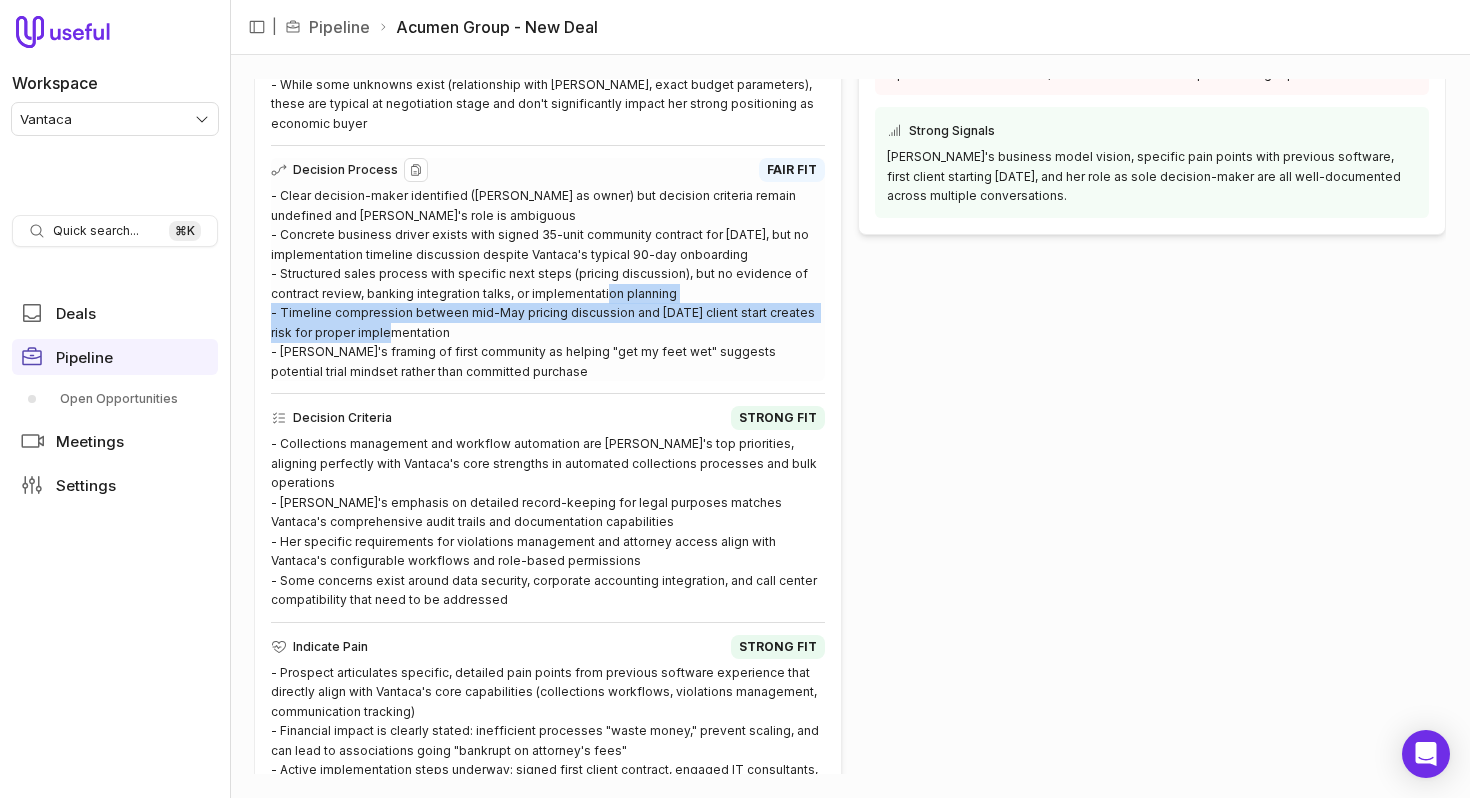 click on "- Clear decision-maker identified (Michelle as owner) but decision criteria remain undefined and Jill's role is ambiguous
- Concrete business driver exists with signed 35-unit community contract for June 1st, but no implementation timeline discussion despite Vantaca's typical 90-day onboarding
- Structured sales process with specific next steps (pricing discussion), but no evidence of contract review, banking integration talks, or implementation planning
- Timeline compression between mid-May pricing discussion and June 1st client start creates risk for proper implementation
- Michelle's framing of first community as helping "get my feet wet" suggests potential trial mindset rather than committed purchase" at bounding box center [548, 283] 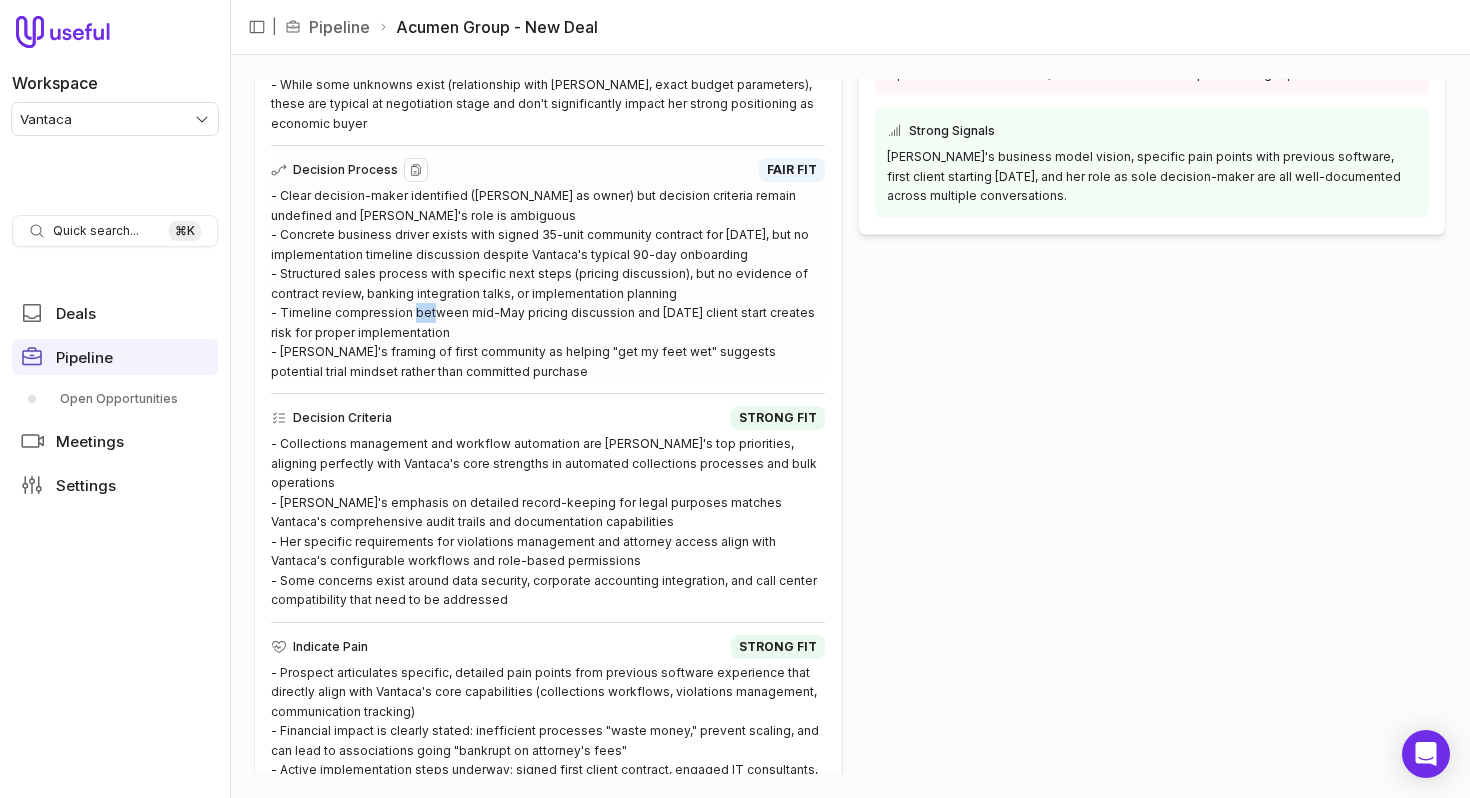 click on "- Clear decision-maker identified (Michelle as owner) but decision criteria remain undefined and Jill's role is ambiguous
- Concrete business driver exists with signed 35-unit community contract for June 1st, but no implementation timeline discussion despite Vantaca's typical 90-day onboarding
- Structured sales process with specific next steps (pricing discussion), but no evidence of contract review, banking integration talks, or implementation planning
- Timeline compression between mid-May pricing discussion and June 1st client start creates risk for proper implementation
- Michelle's framing of first community as helping "get my feet wet" suggests potential trial mindset rather than committed purchase" at bounding box center (548, 283) 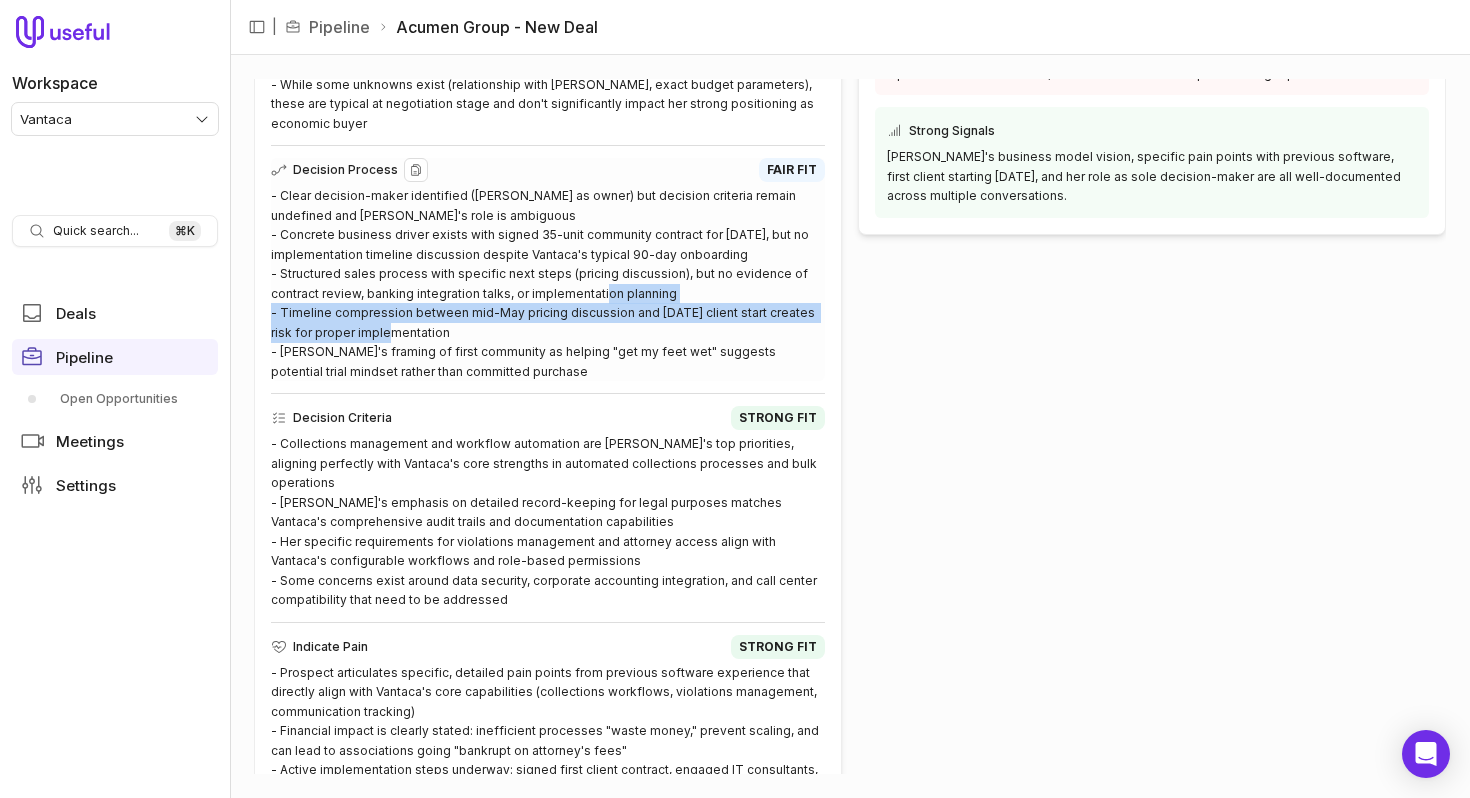click on "- Clear decision-maker identified (Michelle as owner) but decision criteria remain undefined and Jill's role is ambiguous
- Concrete business driver exists with signed 35-unit community contract for June 1st, but no implementation timeline discussion despite Vantaca's typical 90-day onboarding
- Structured sales process with specific next steps (pricing discussion), but no evidence of contract review, banking integration talks, or implementation planning
- Timeline compression between mid-May pricing discussion and June 1st client start creates risk for proper implementation
- Michelle's framing of first community as helping "get my feet wet" suggests potential trial mindset rather than committed purchase" at bounding box center [548, 283] 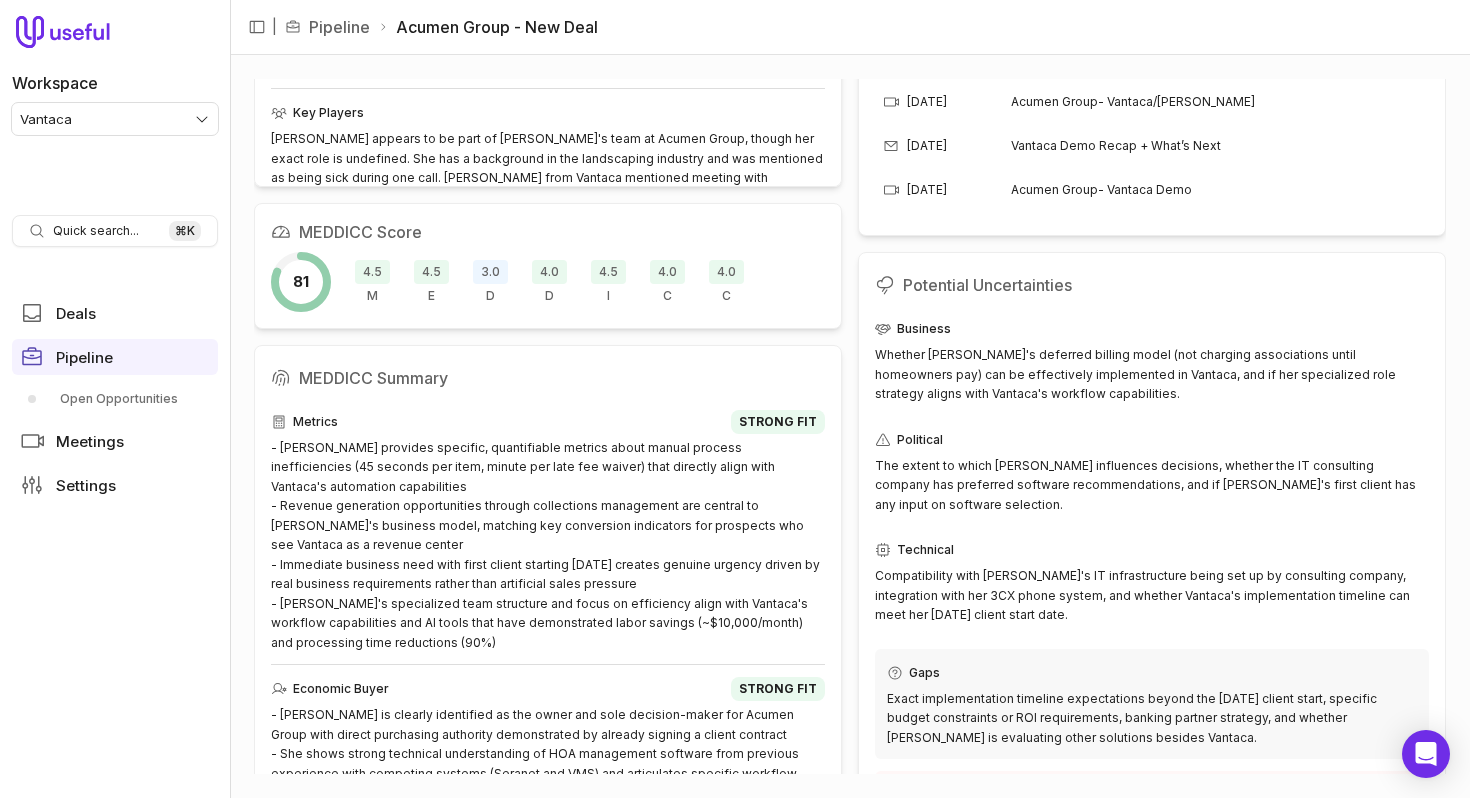 scroll, scrollTop: 558, scrollLeft: 0, axis: vertical 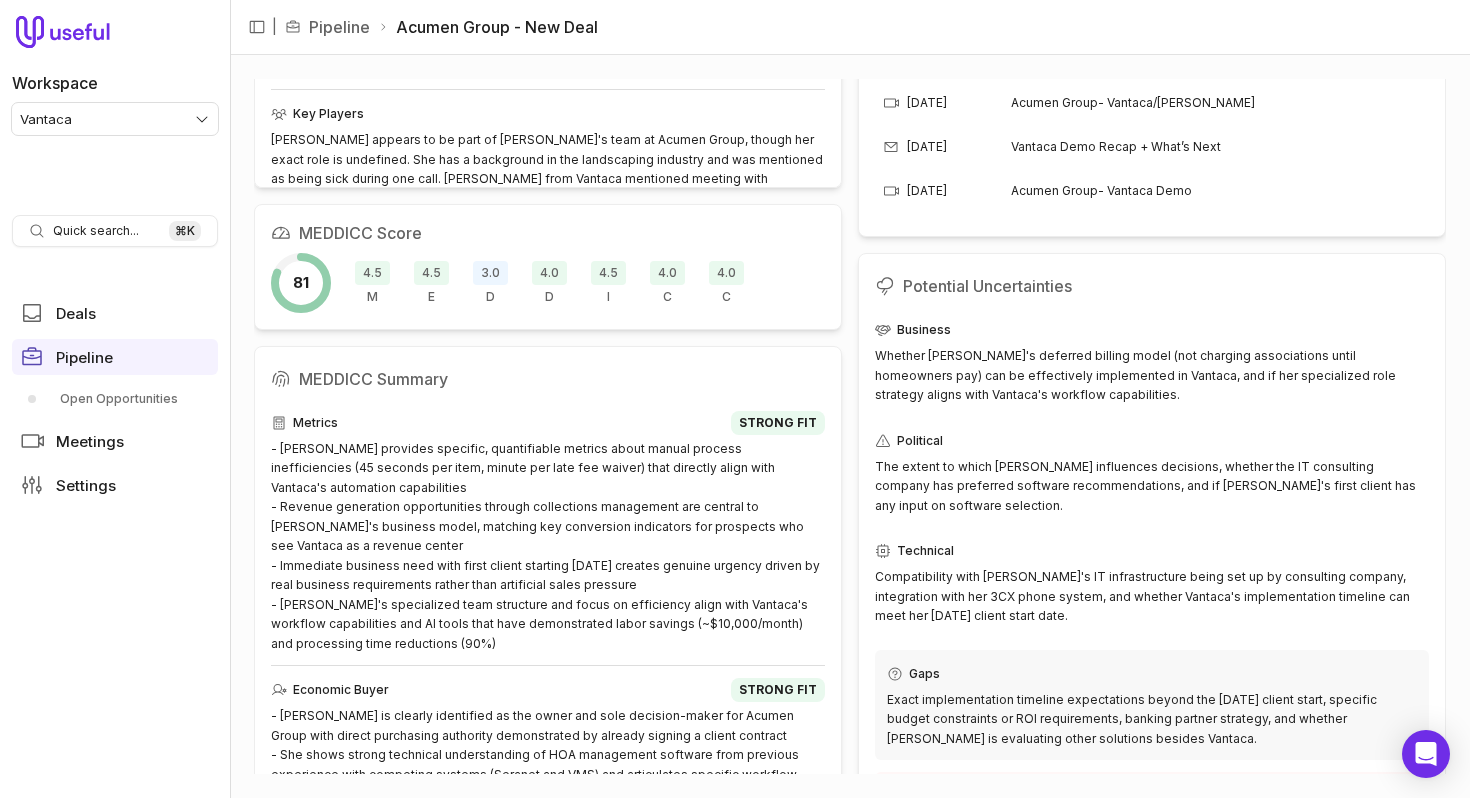 click on "4.5" at bounding box center (608, 273) 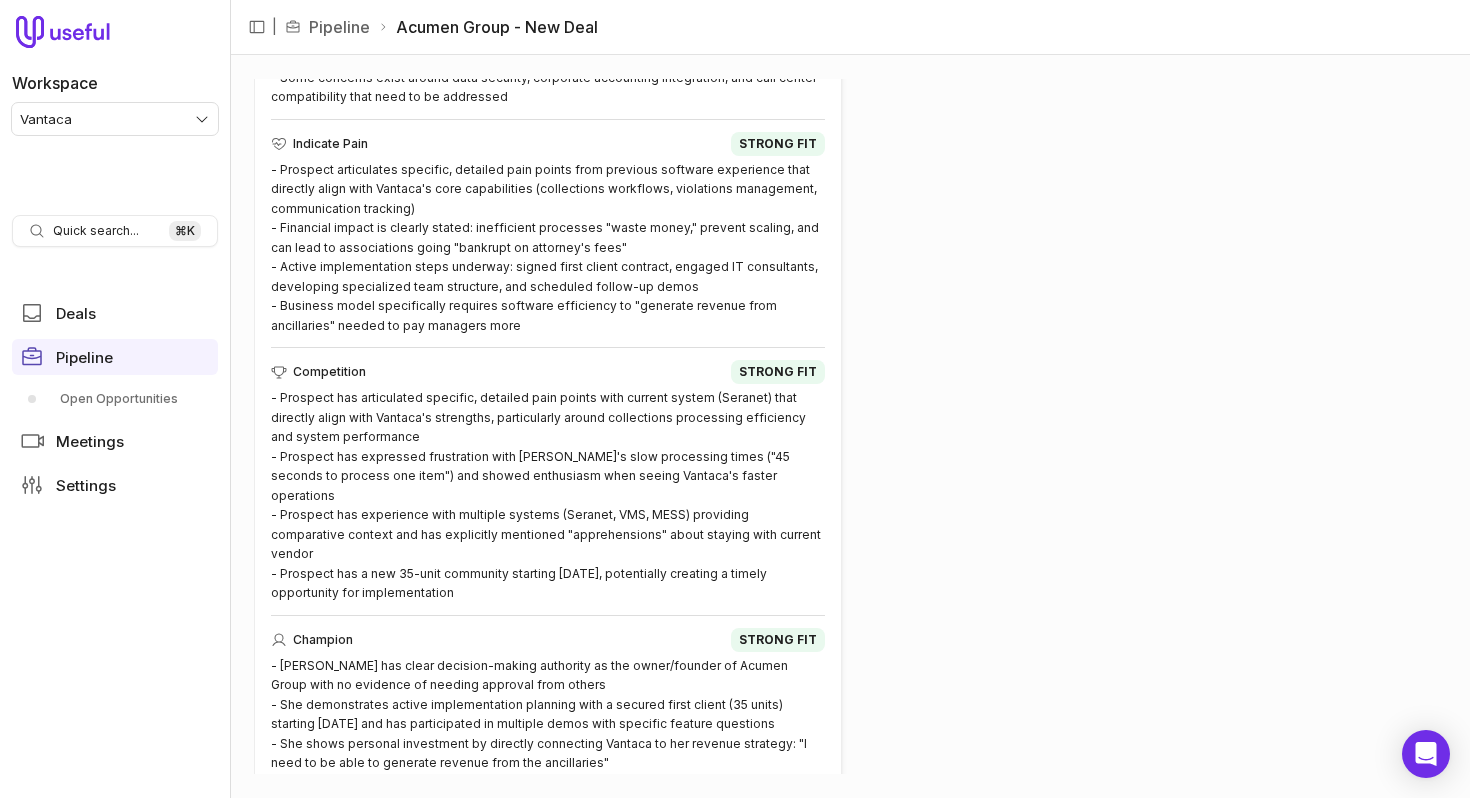 scroll, scrollTop: 1842, scrollLeft: 0, axis: vertical 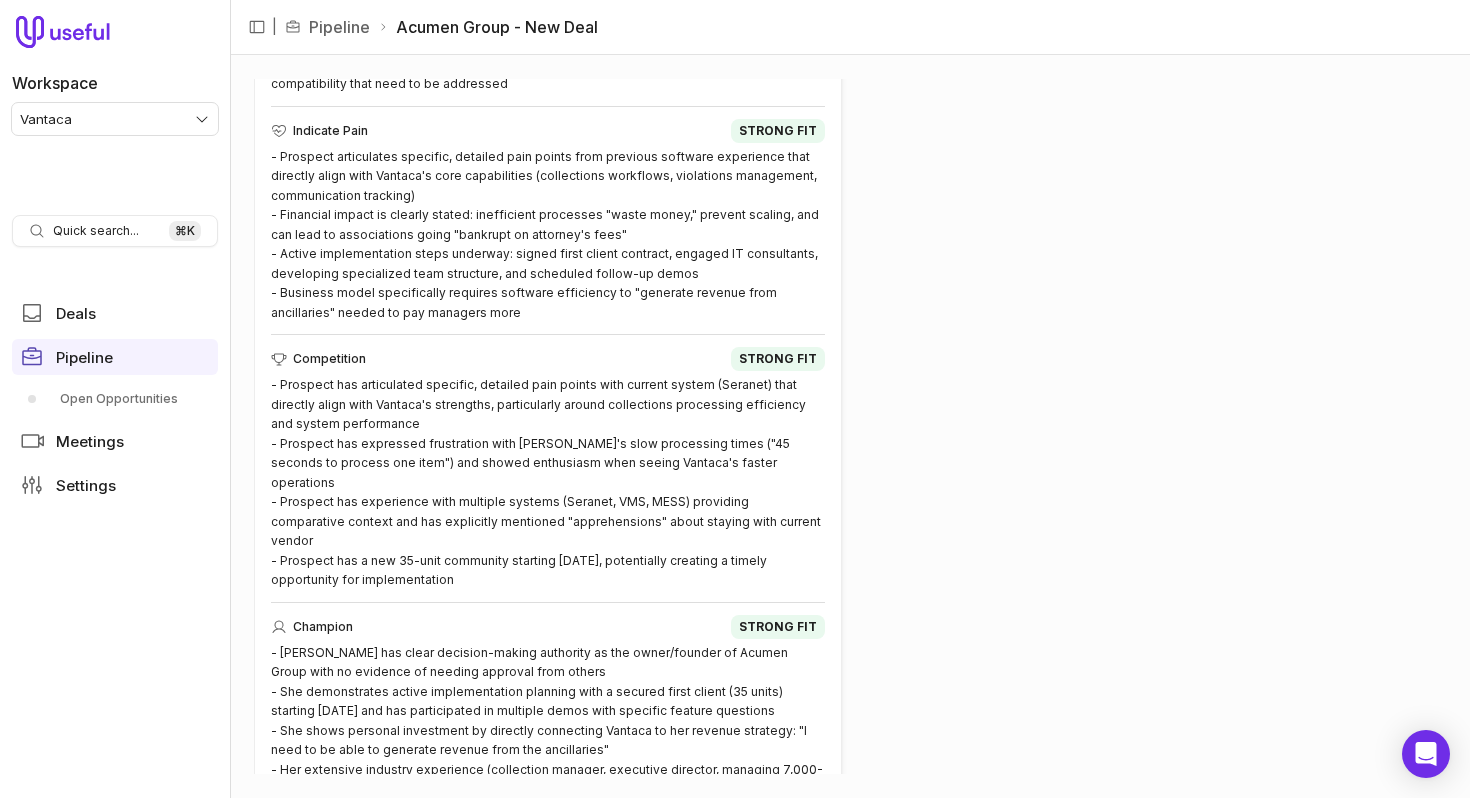 click on "Workspace Vantaca Quick search... ⌘ K Deals Pipeline Open Opportunities Meetings Settings" at bounding box center [115, 399] 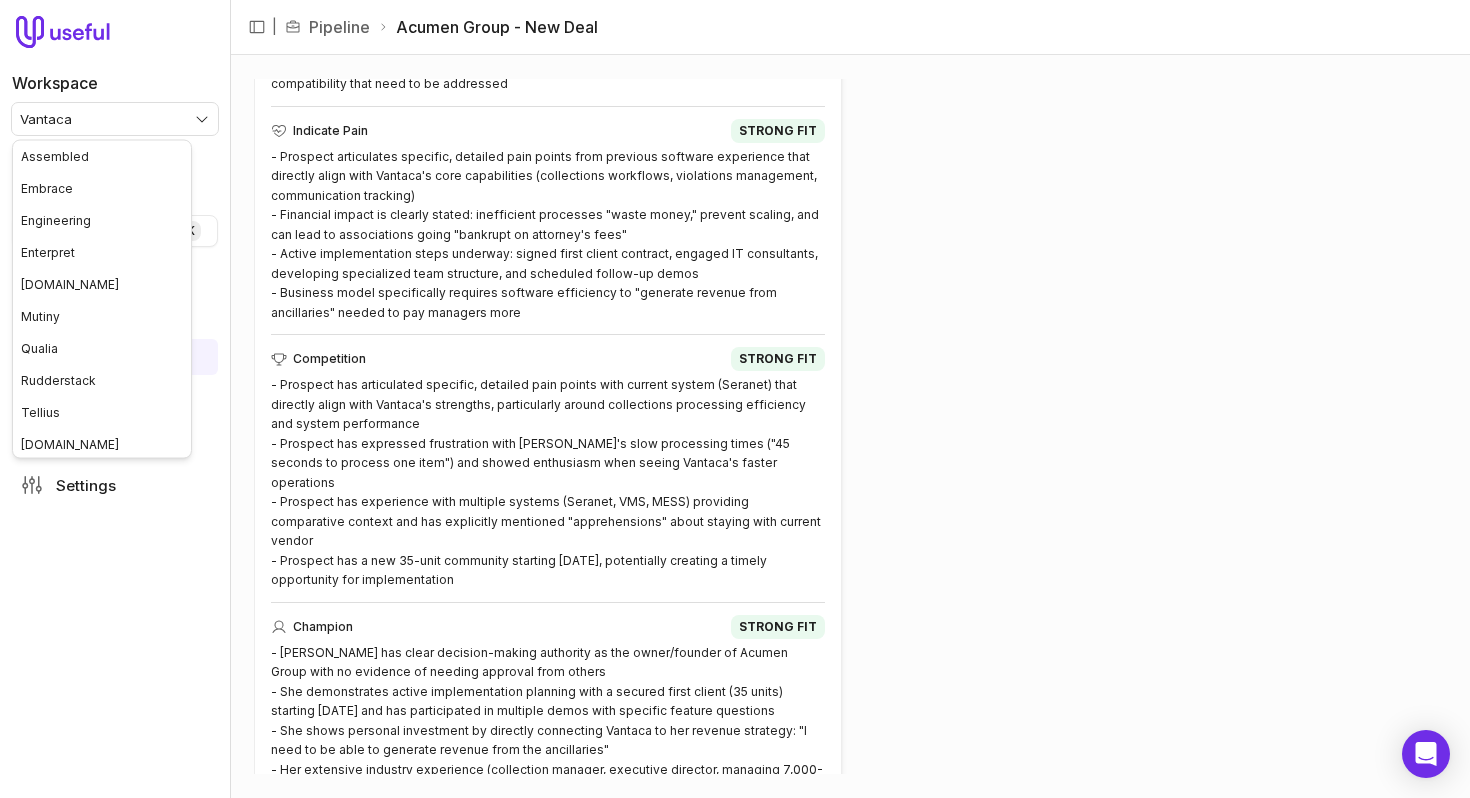 scroll, scrollTop: 35, scrollLeft: 0, axis: vertical 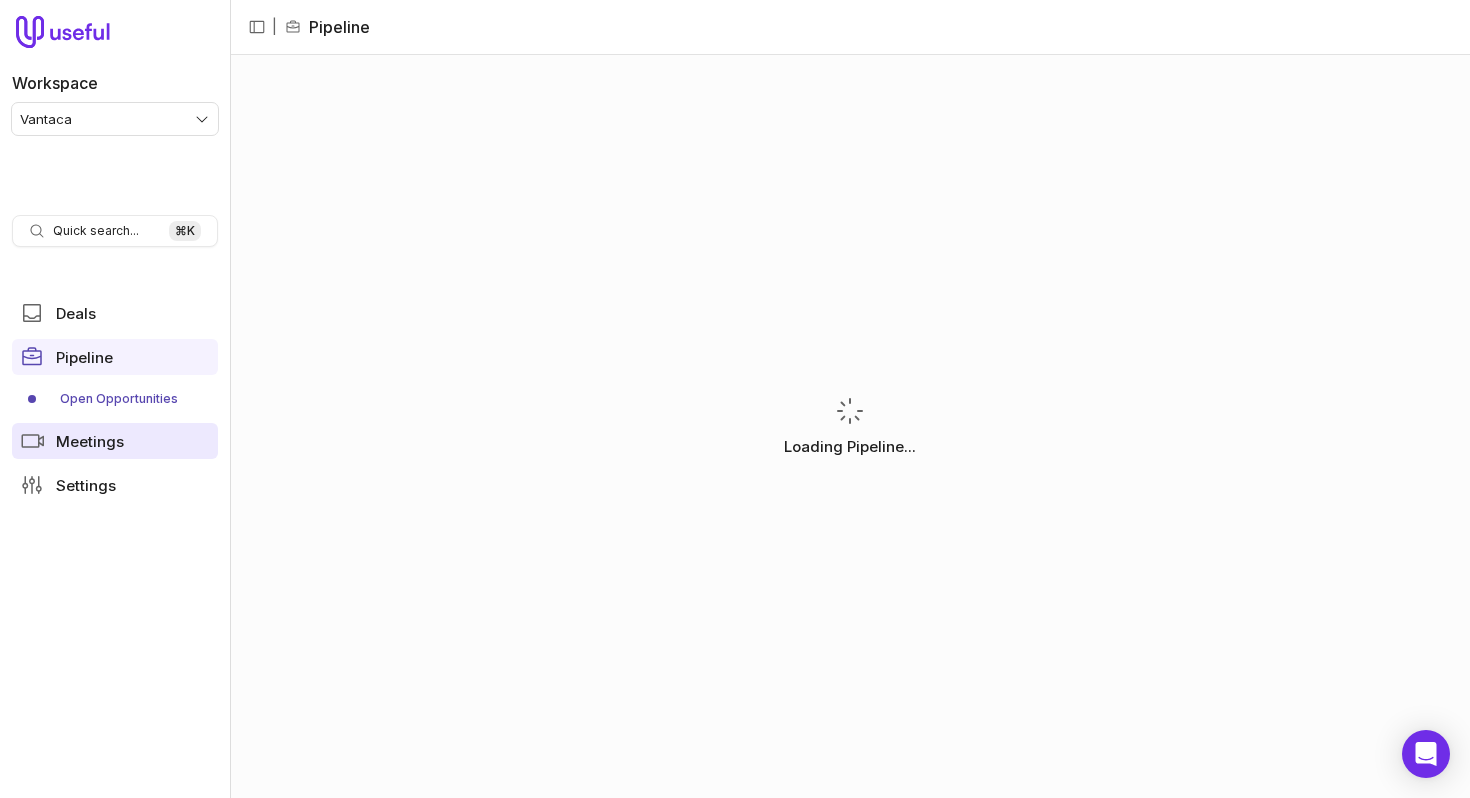 click on "Meetings" at bounding box center (90, 441) 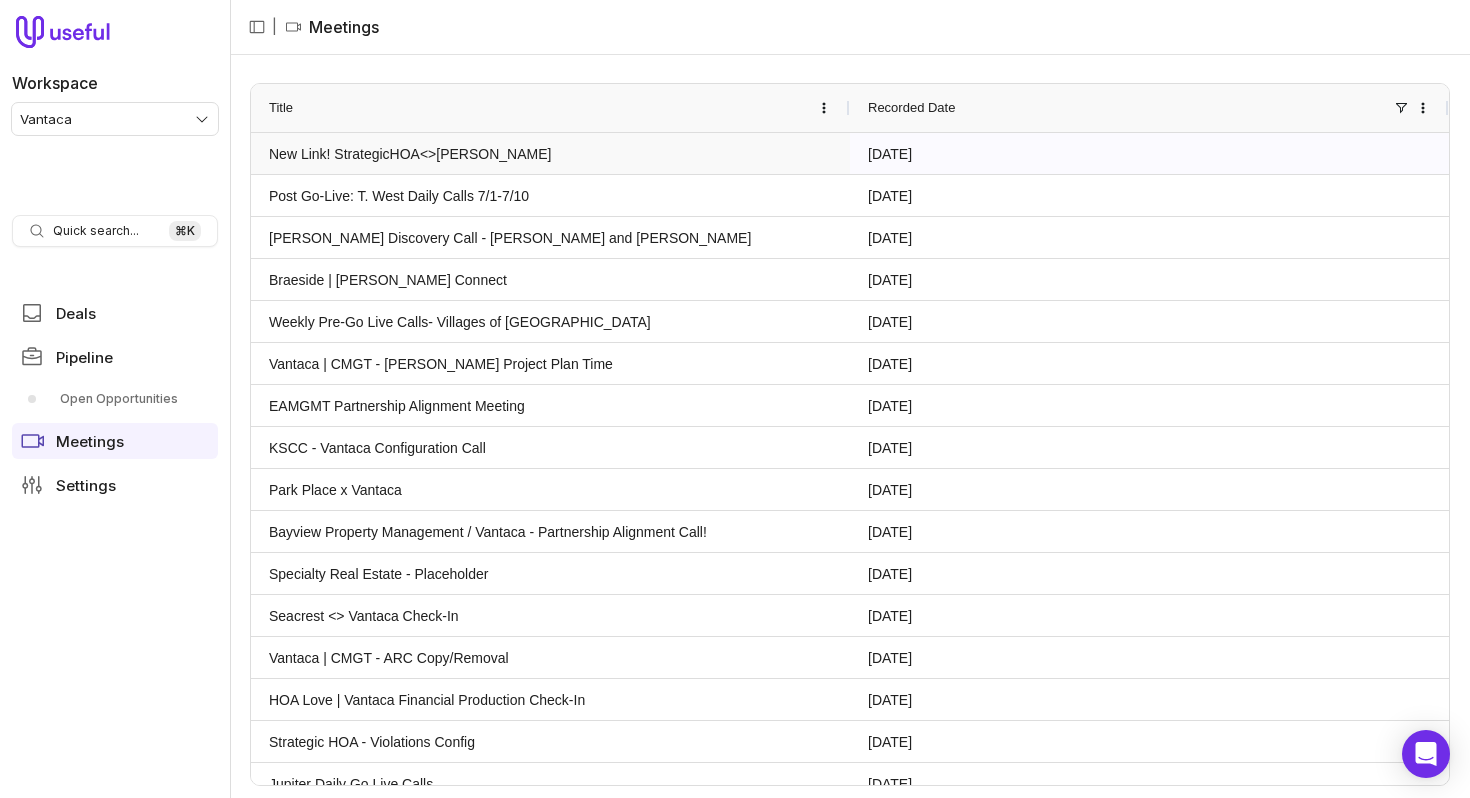click on "New Link! StrategicHOA<>HOAi" at bounding box center [550, 153] 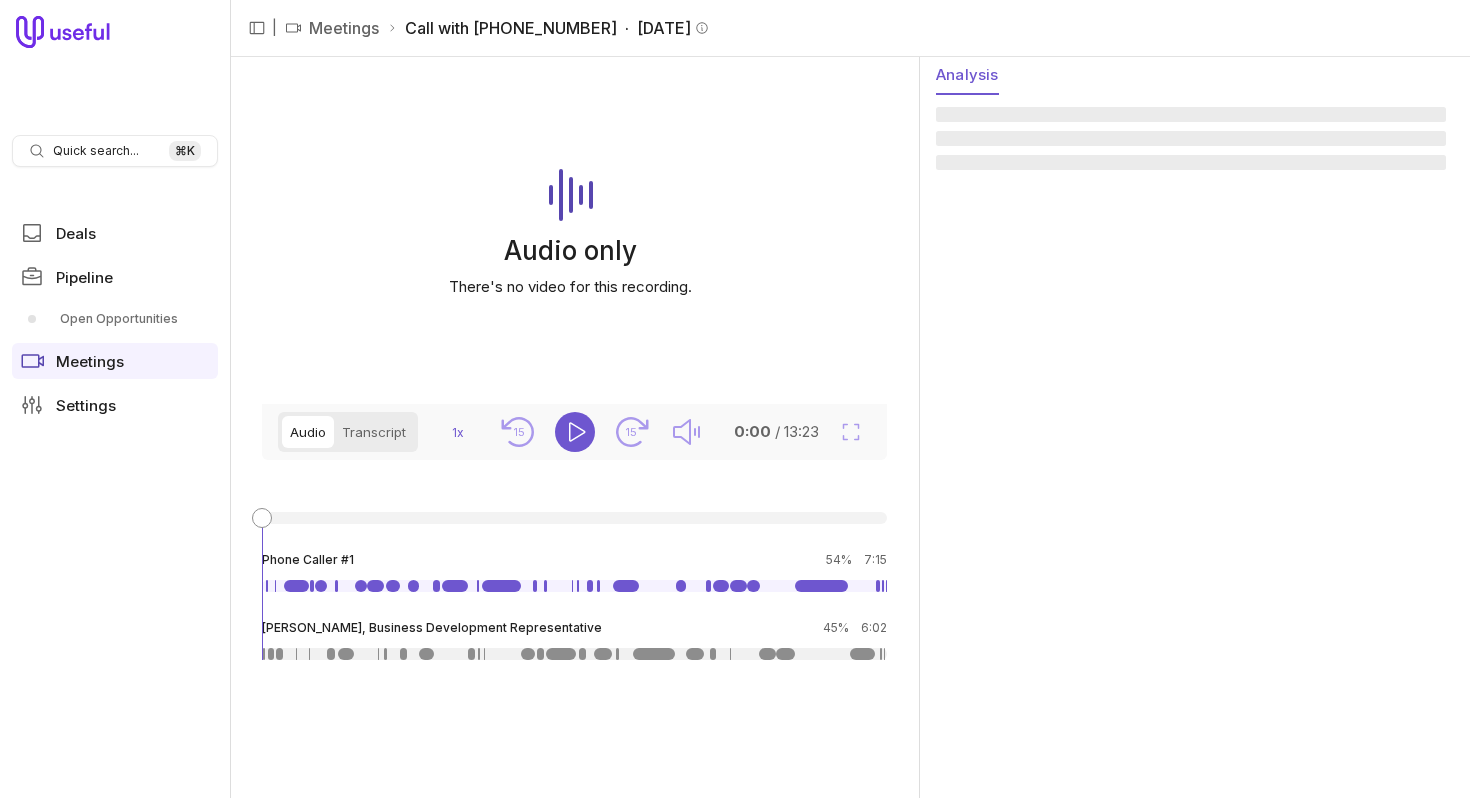 scroll, scrollTop: 0, scrollLeft: 0, axis: both 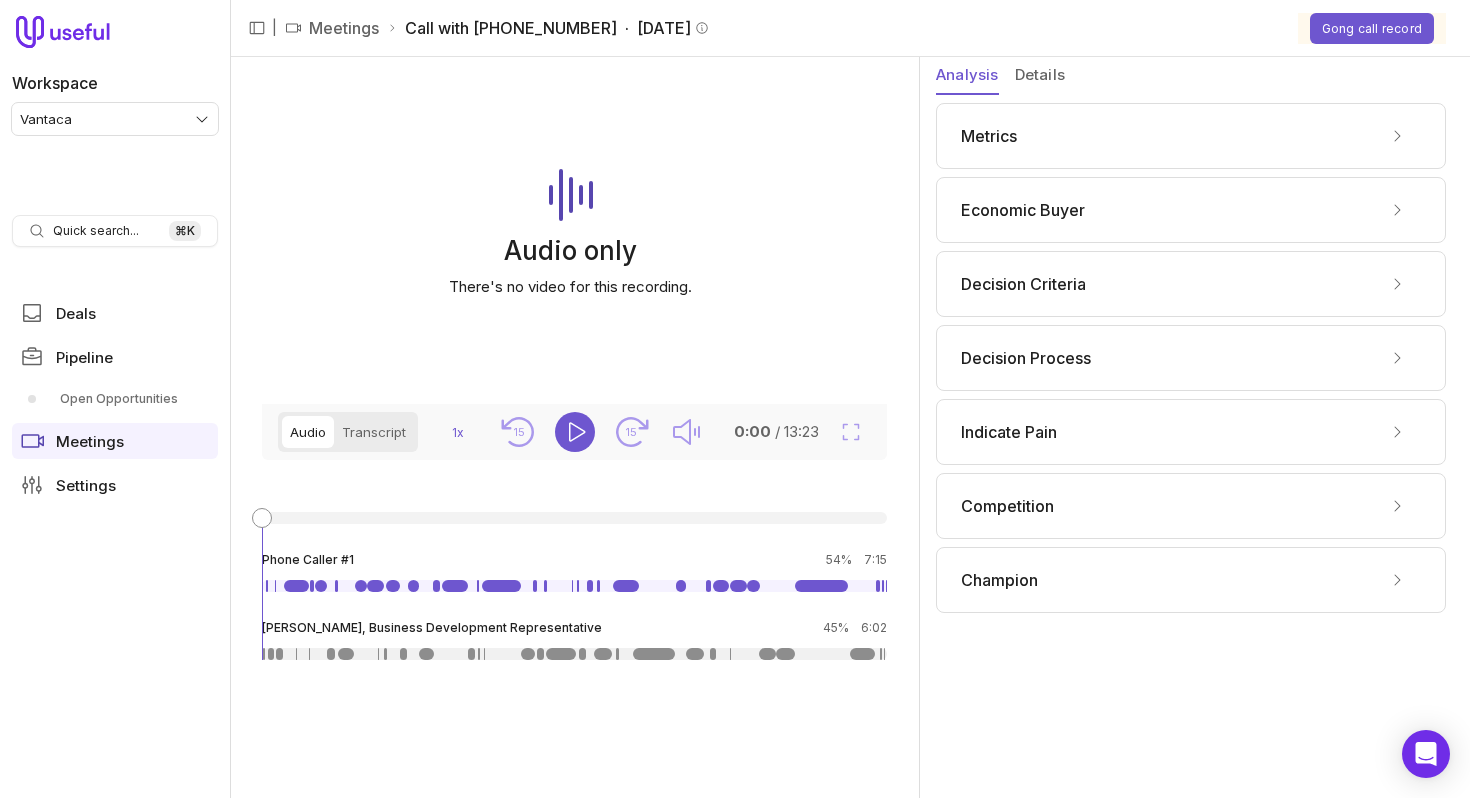 click on "Details" at bounding box center [1040, 76] 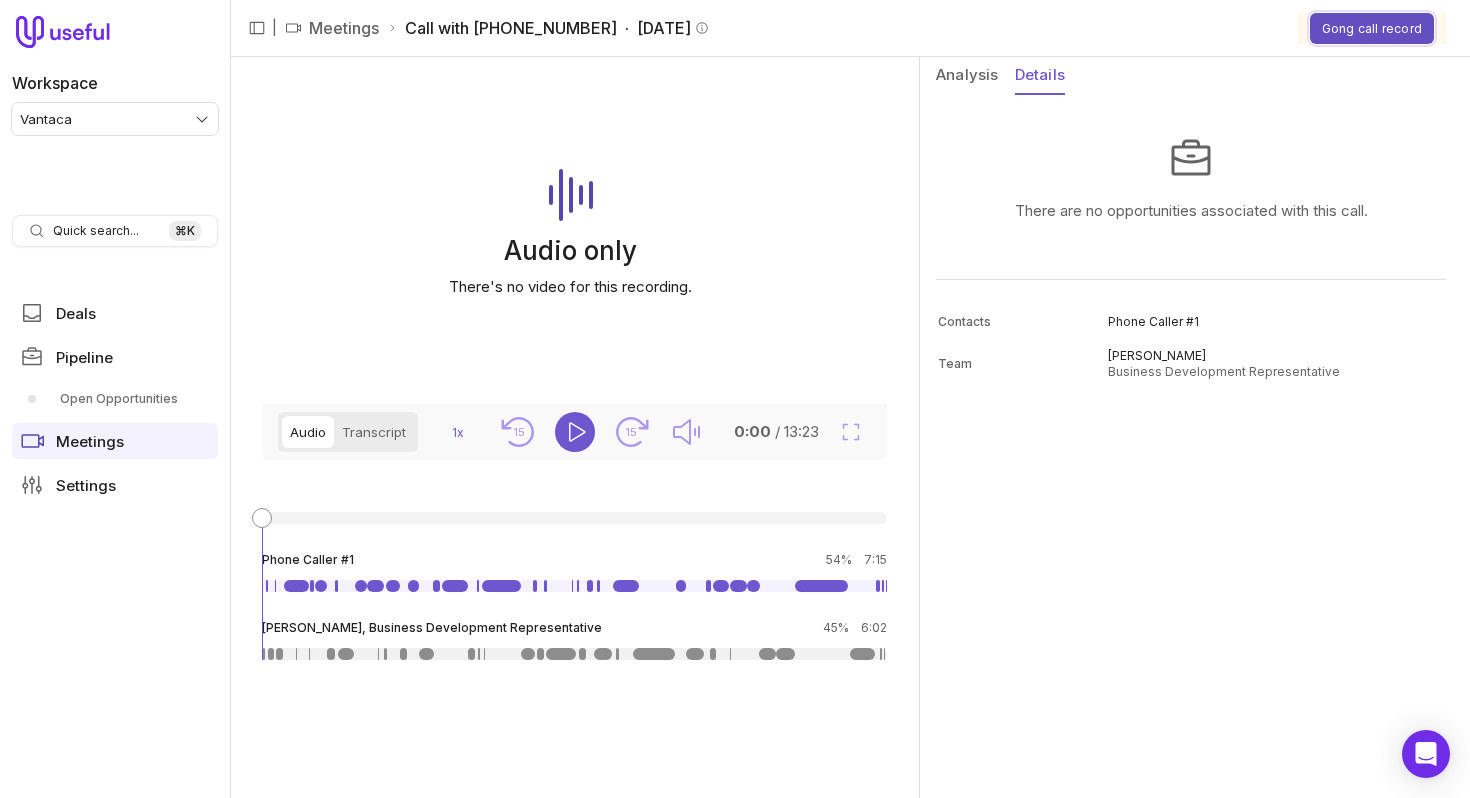 click on "Gong call record" at bounding box center [1372, 28] 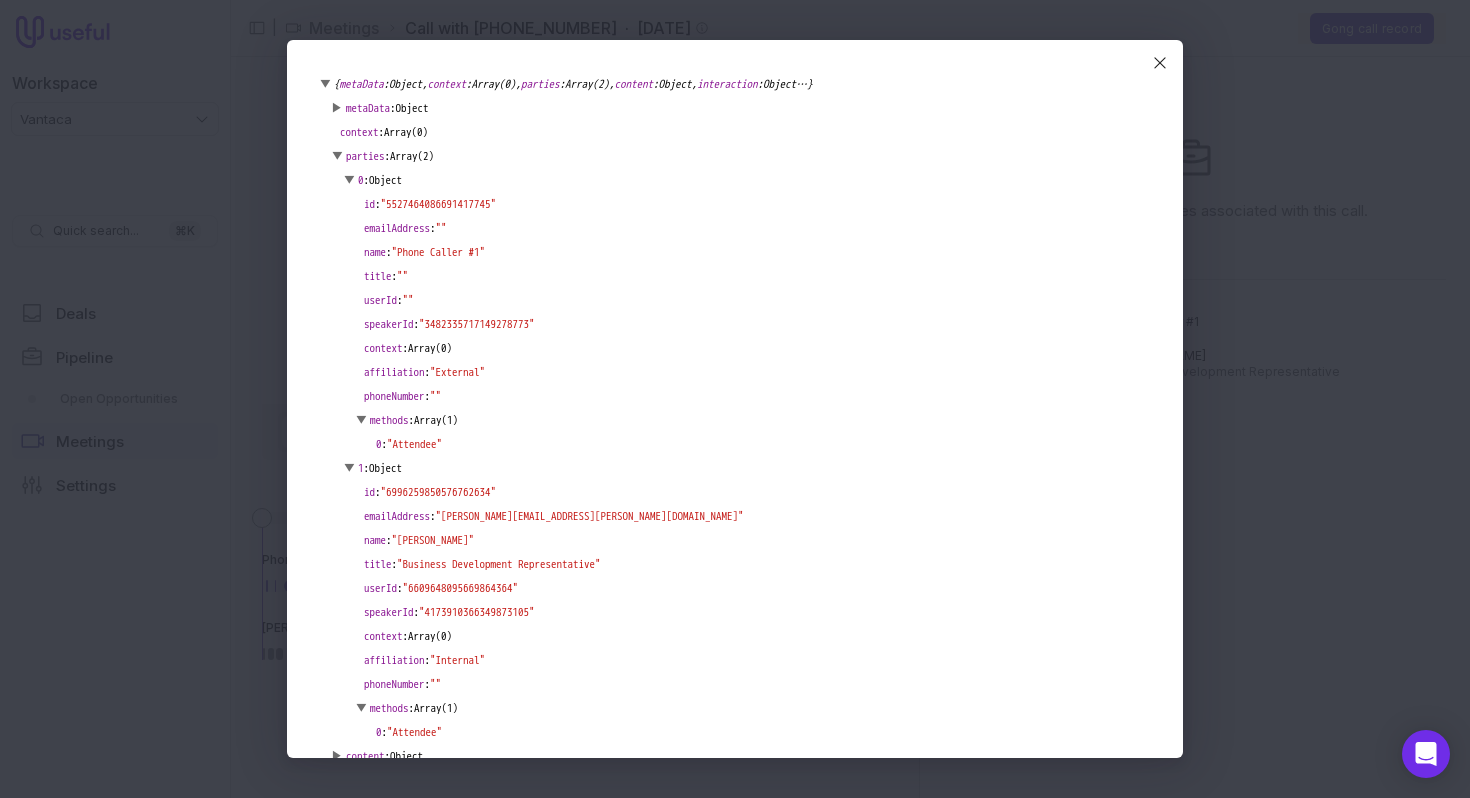 click on "Array(0)" at bounding box center [406, 132] 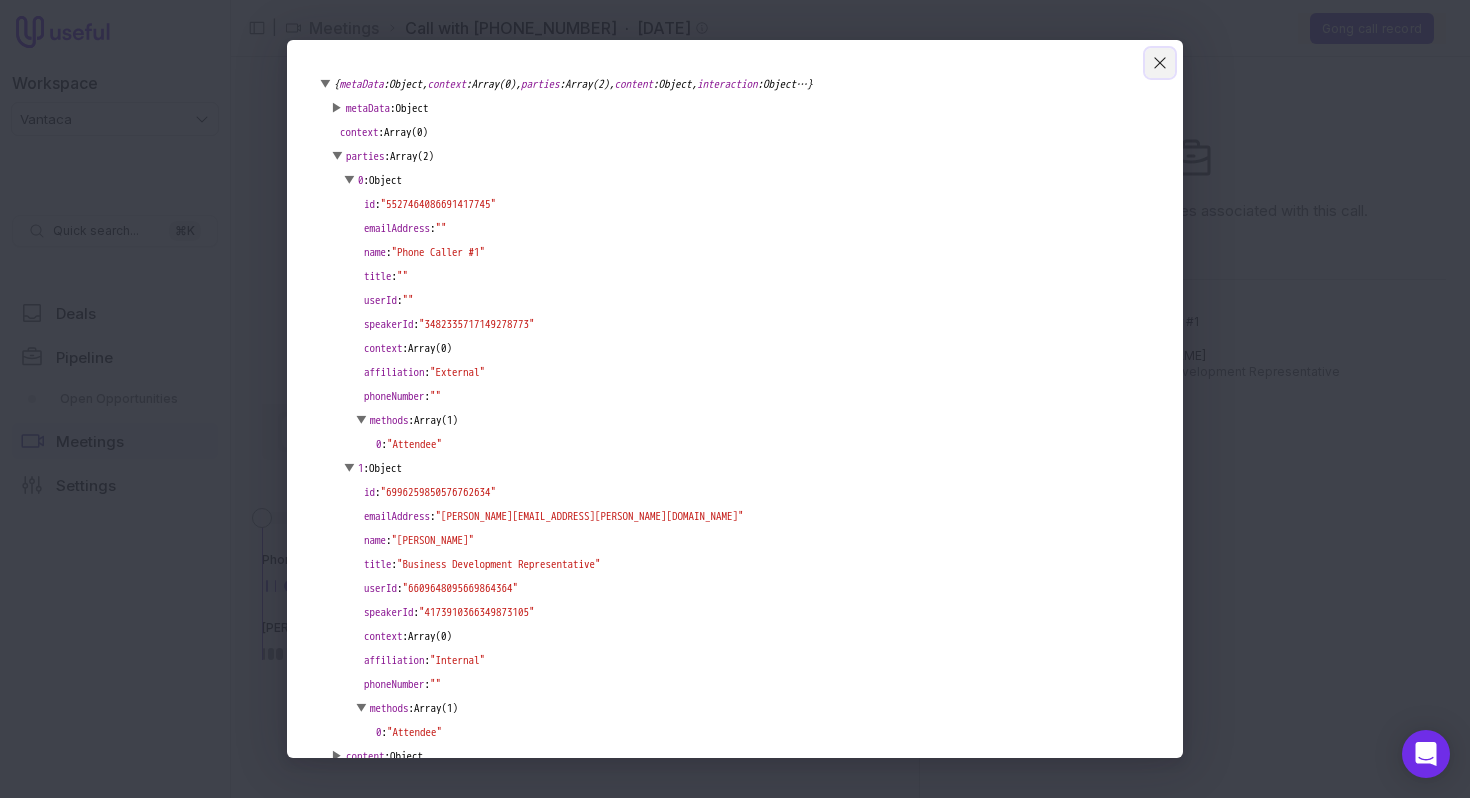click 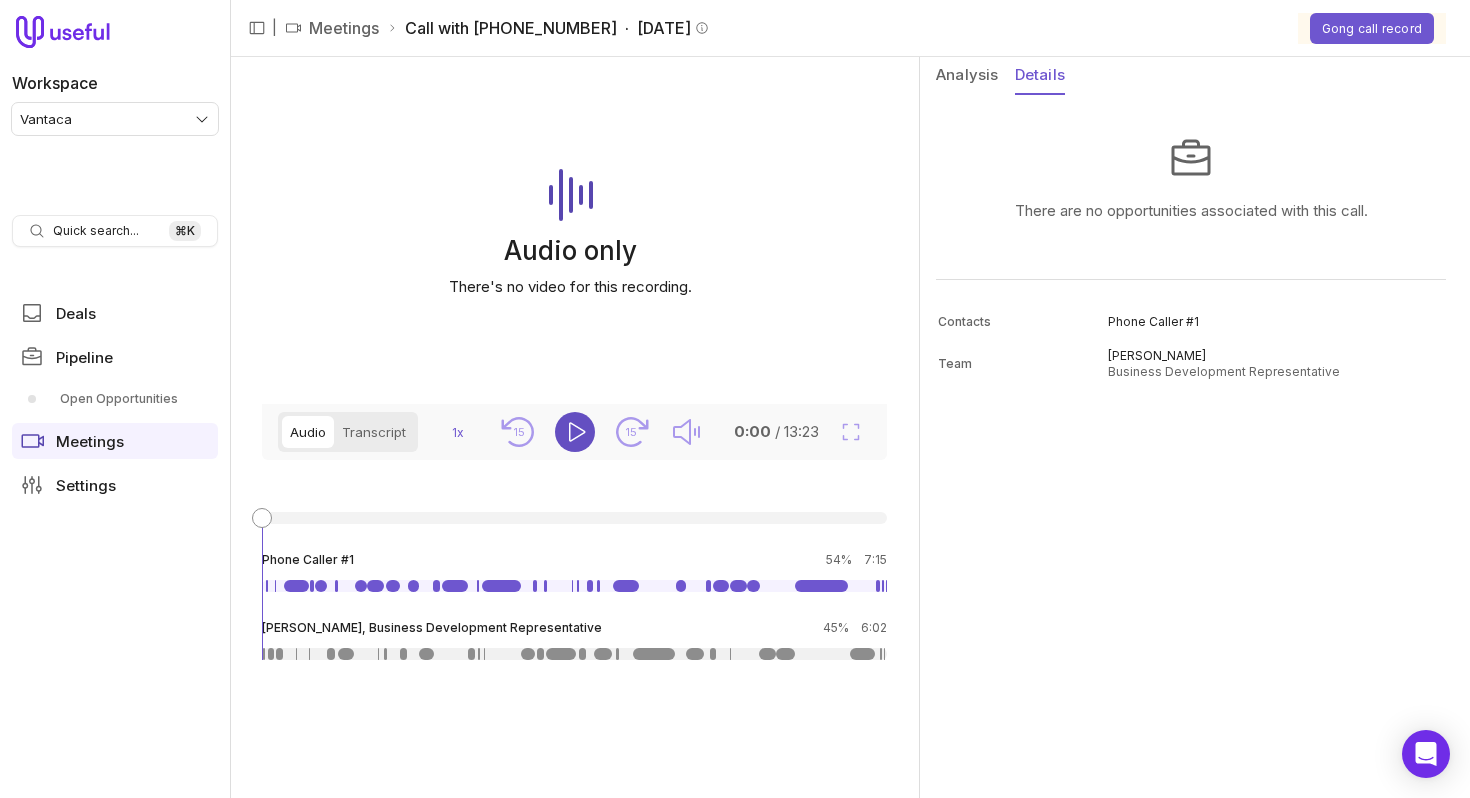 click 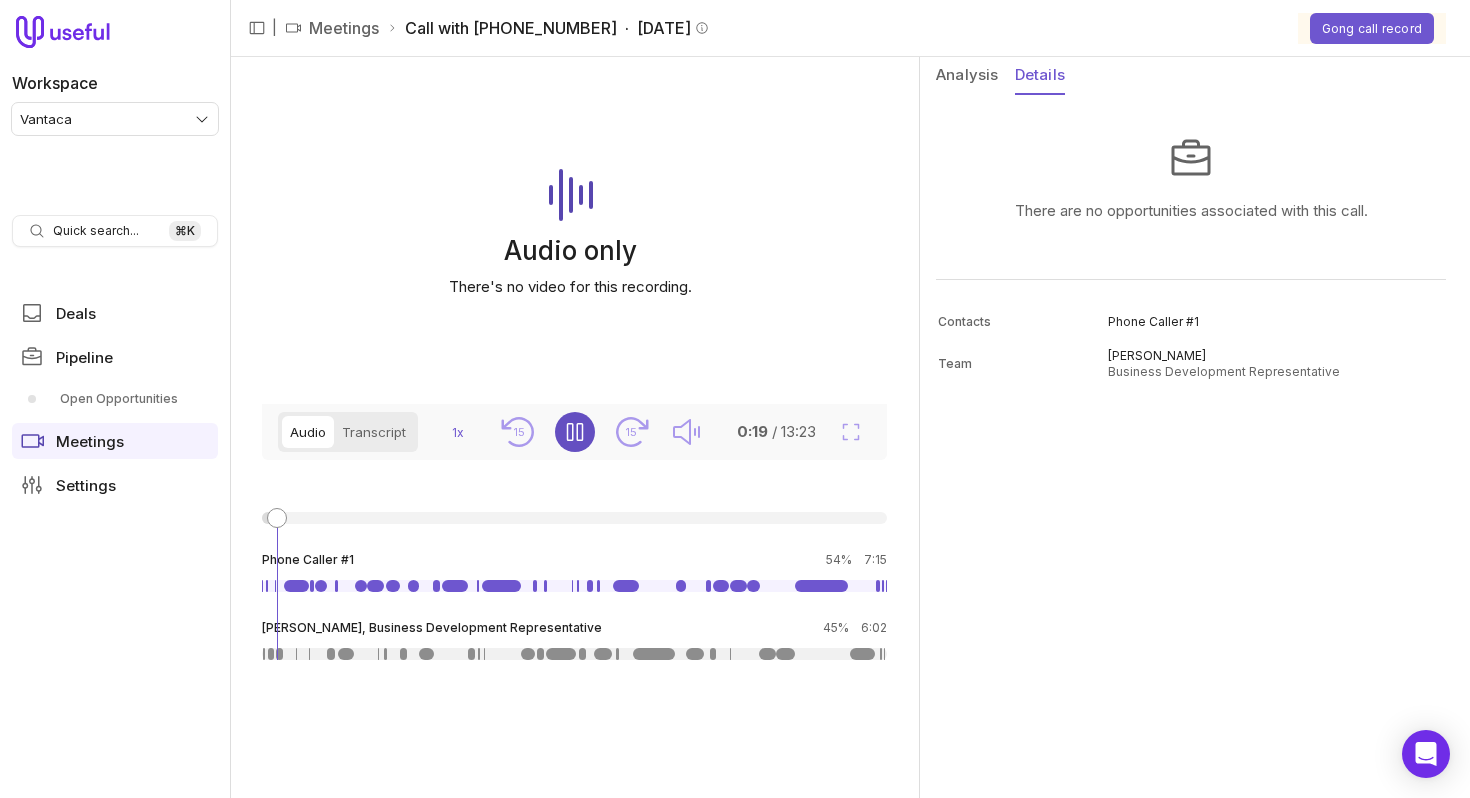 click on "Analysis Details There are no opportunities associated with this call. Contacts Phone Caller #1 Team [PERSON_NAME] Business Development Representative" at bounding box center (1195, 427) 